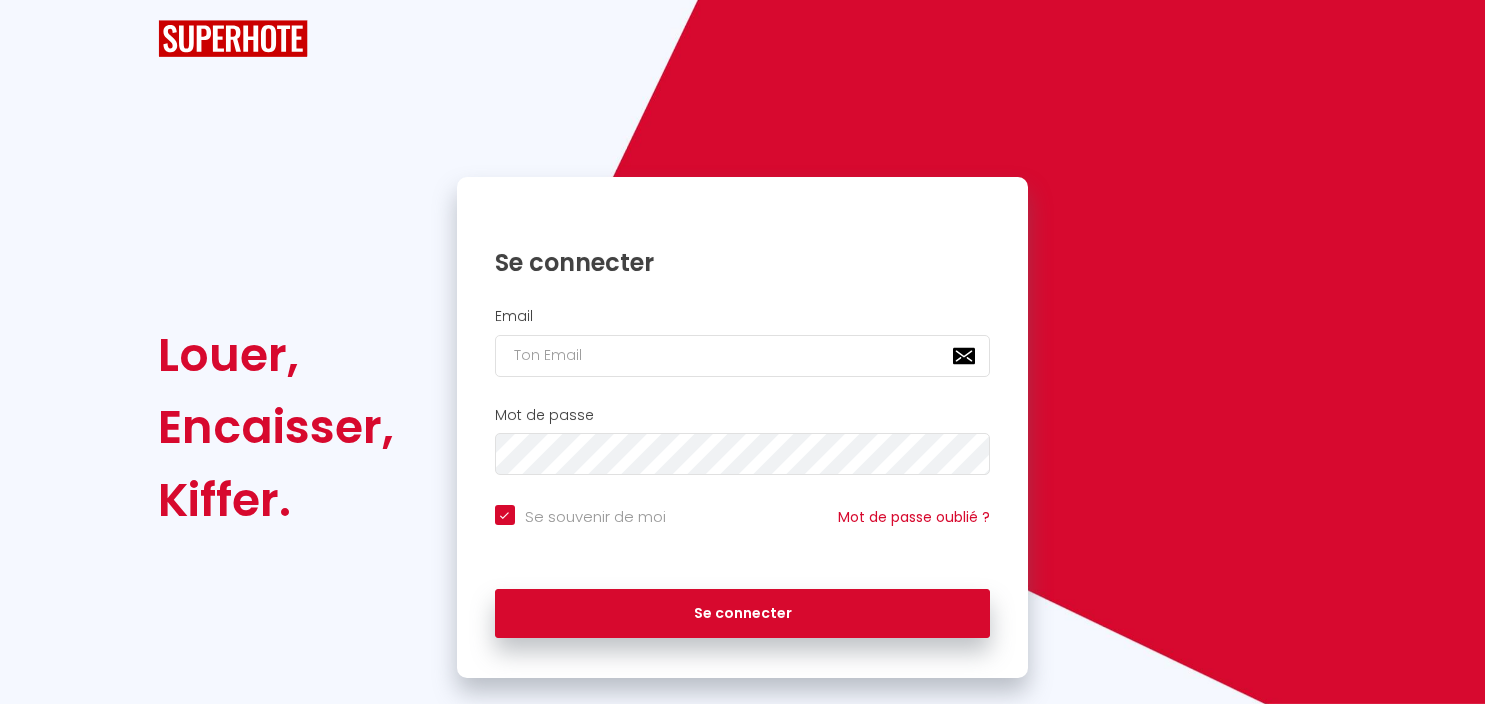 scroll, scrollTop: 0, scrollLeft: 0, axis: both 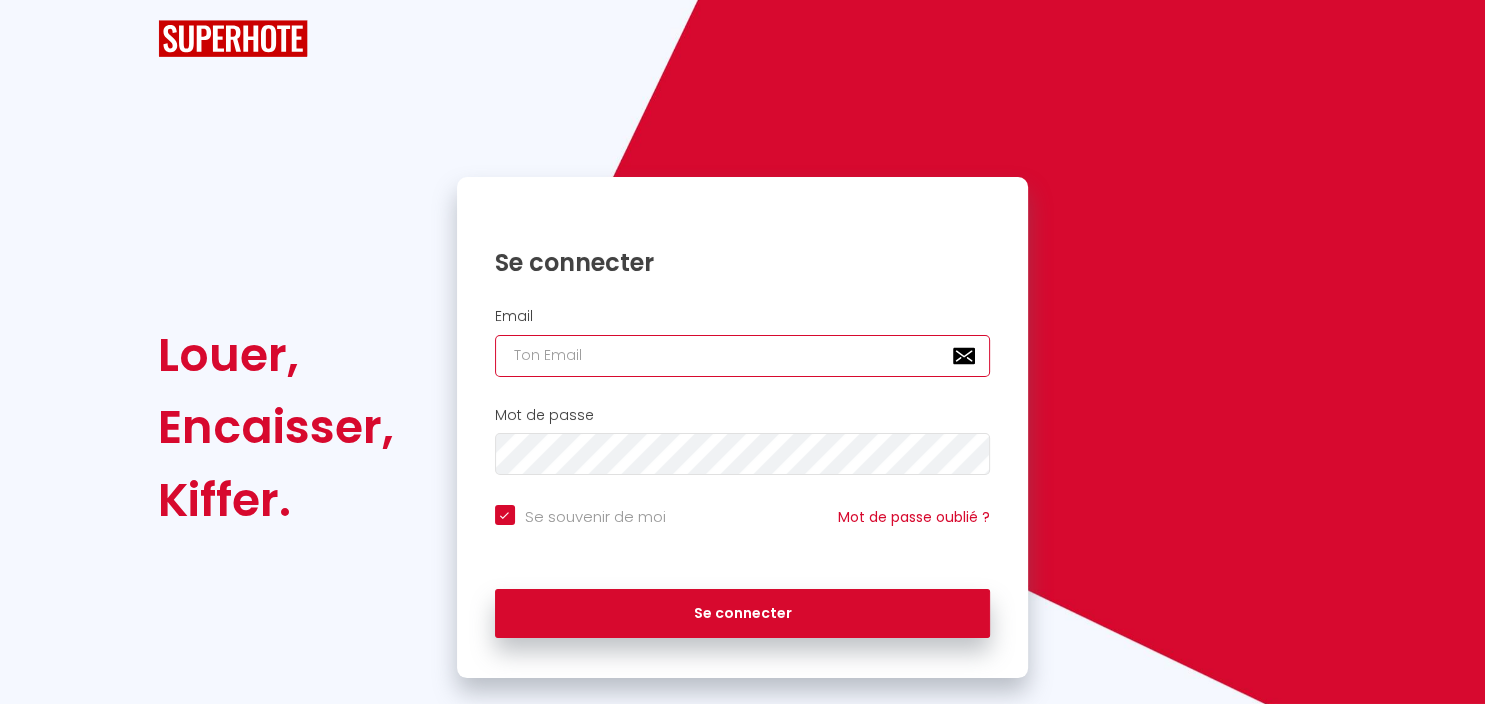 click at bounding box center (743, 356) 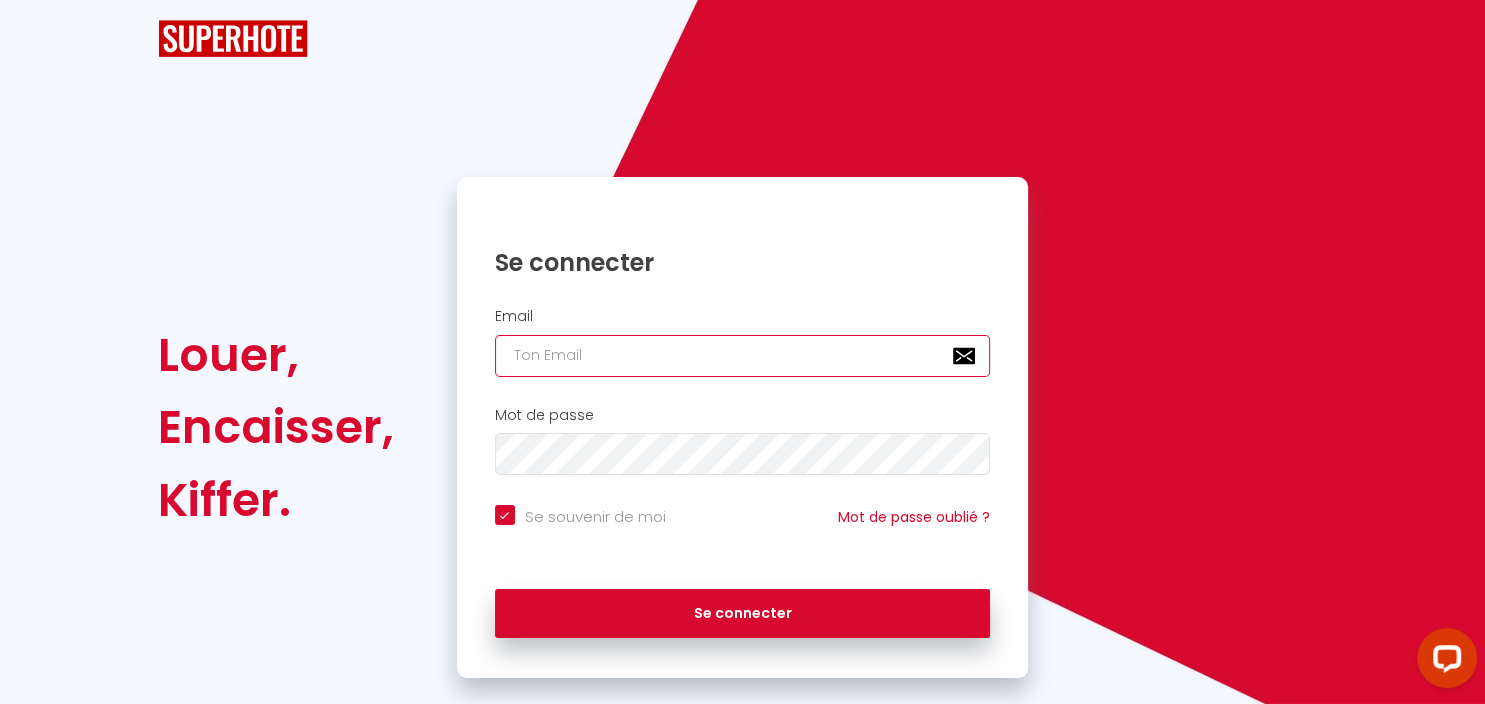 scroll, scrollTop: 0, scrollLeft: 0, axis: both 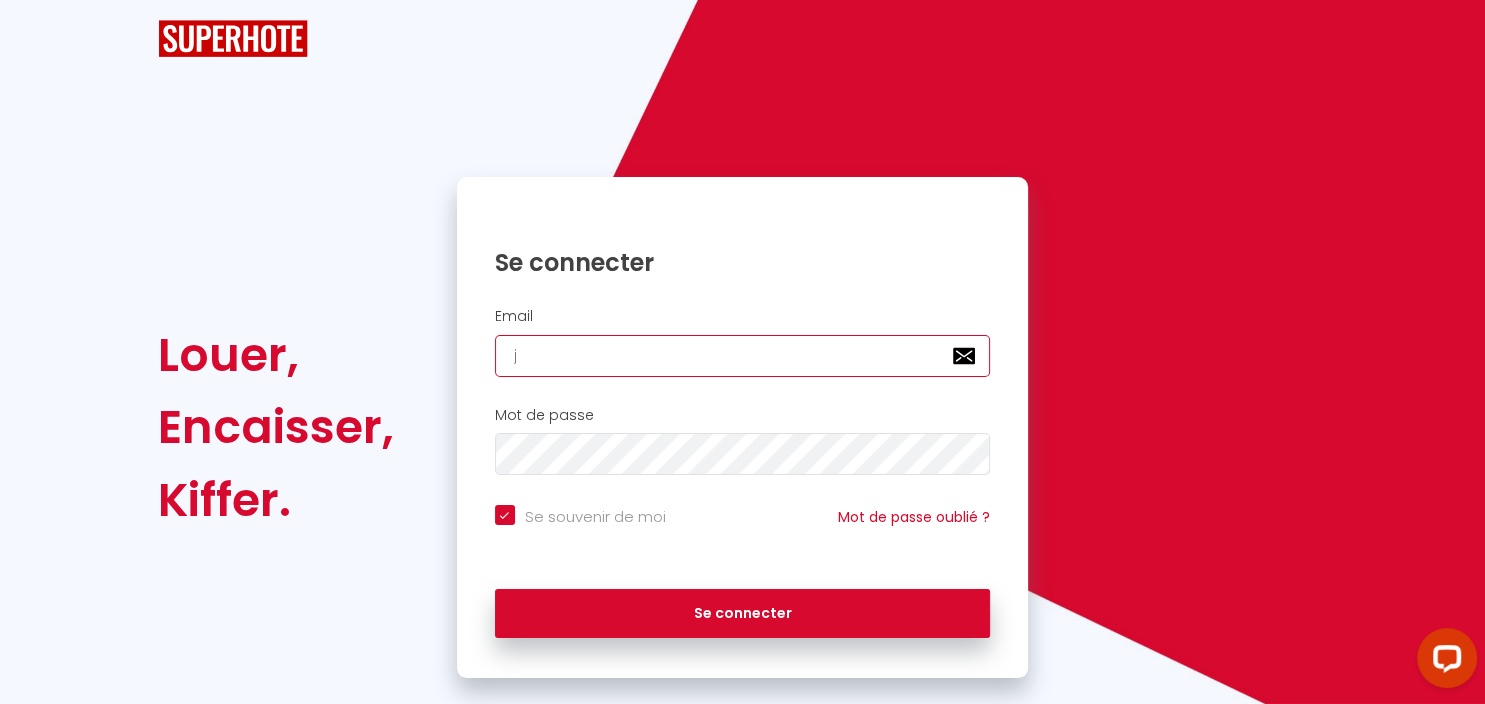type on "jo" 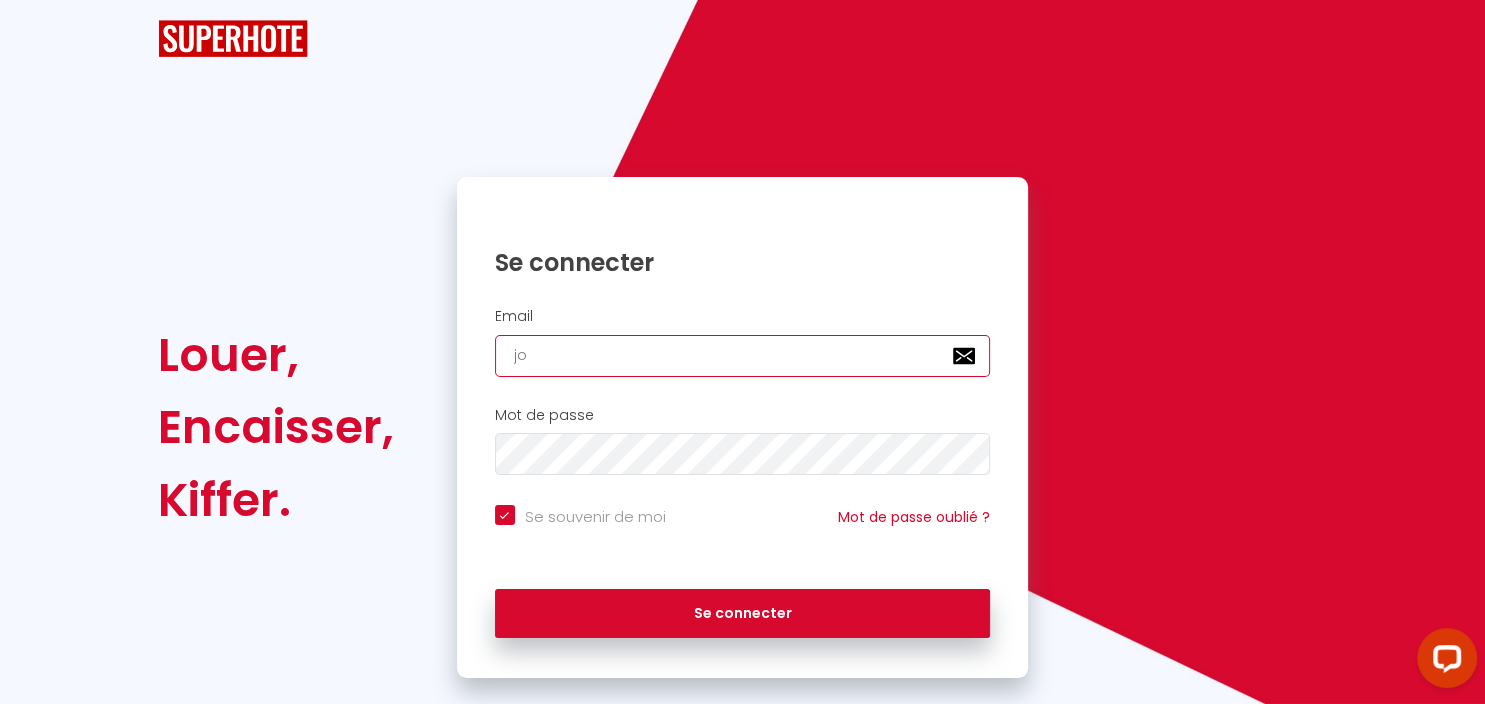 checkbox on "true" 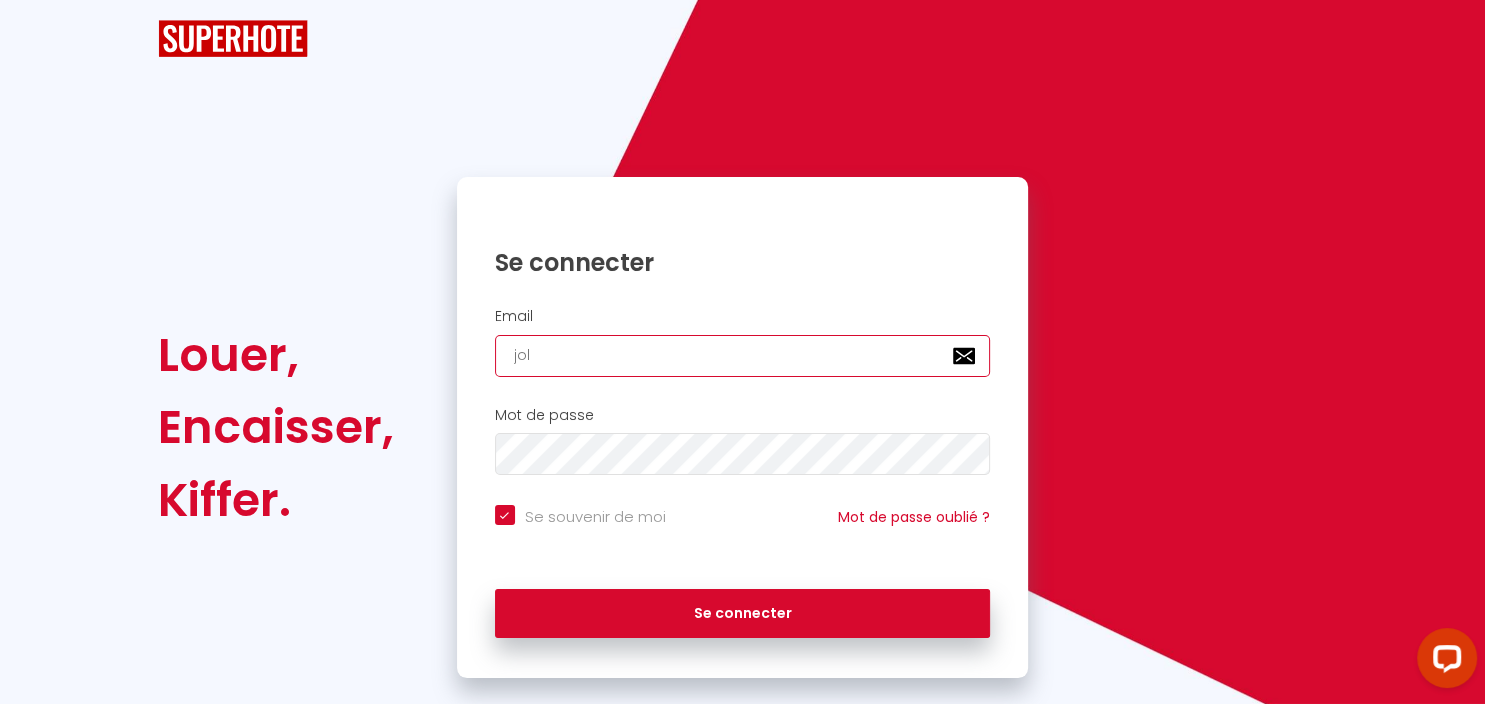 checkbox on "true" 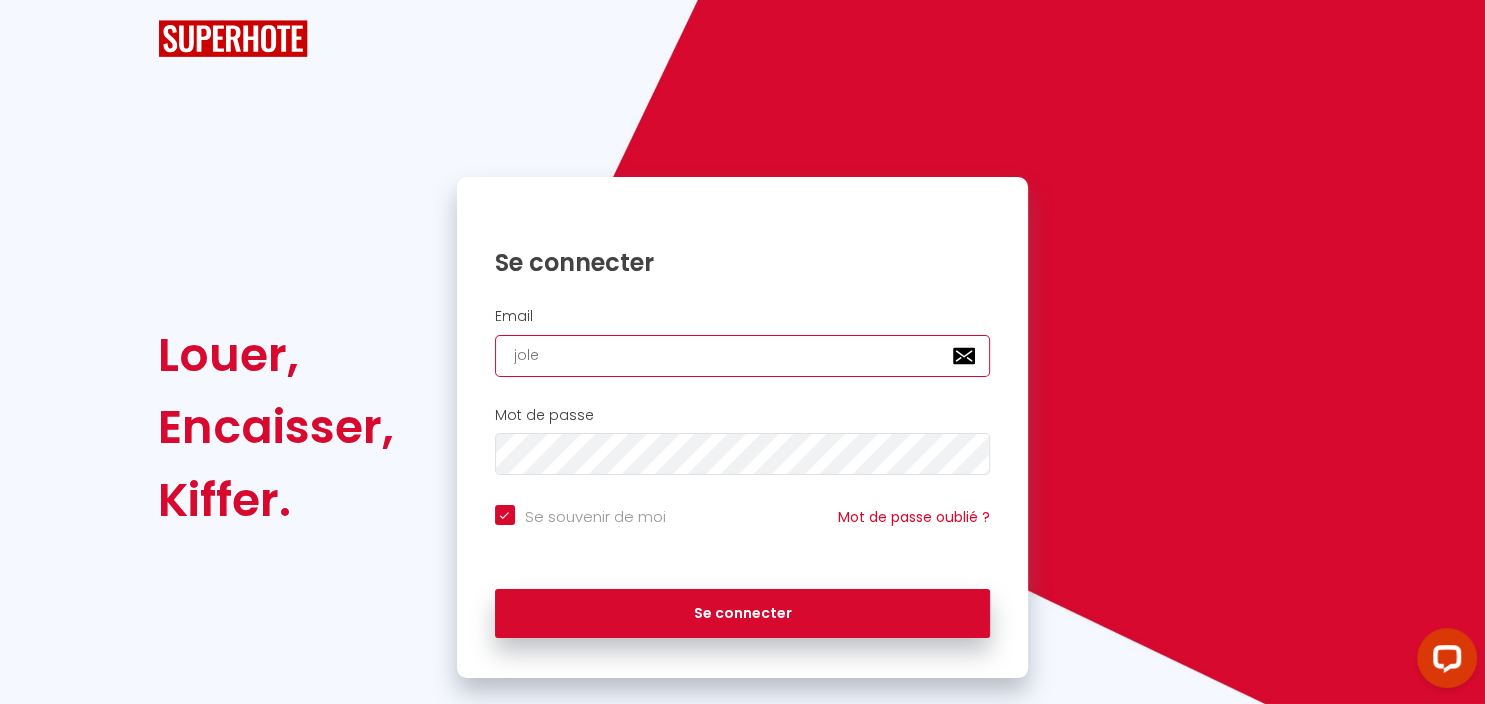 checkbox on "true" 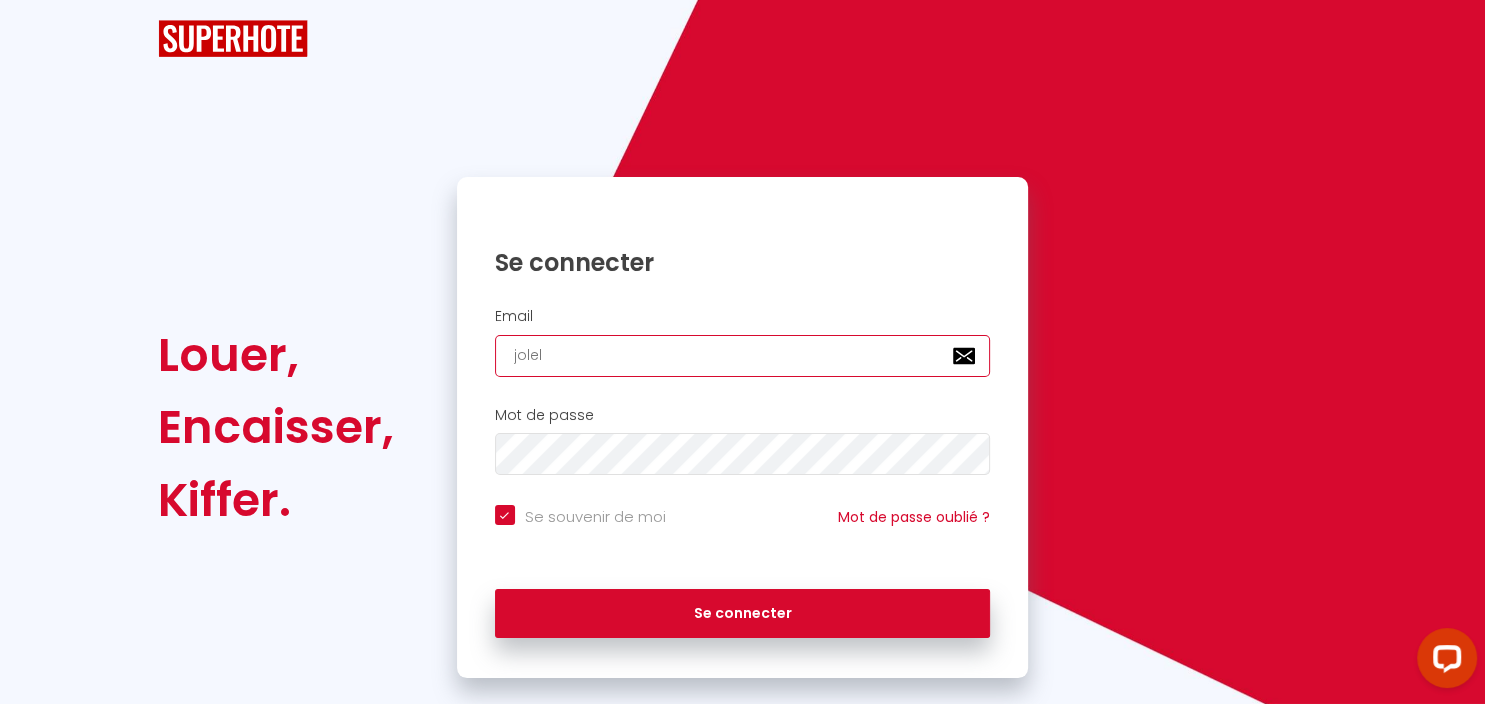 checkbox on "true" 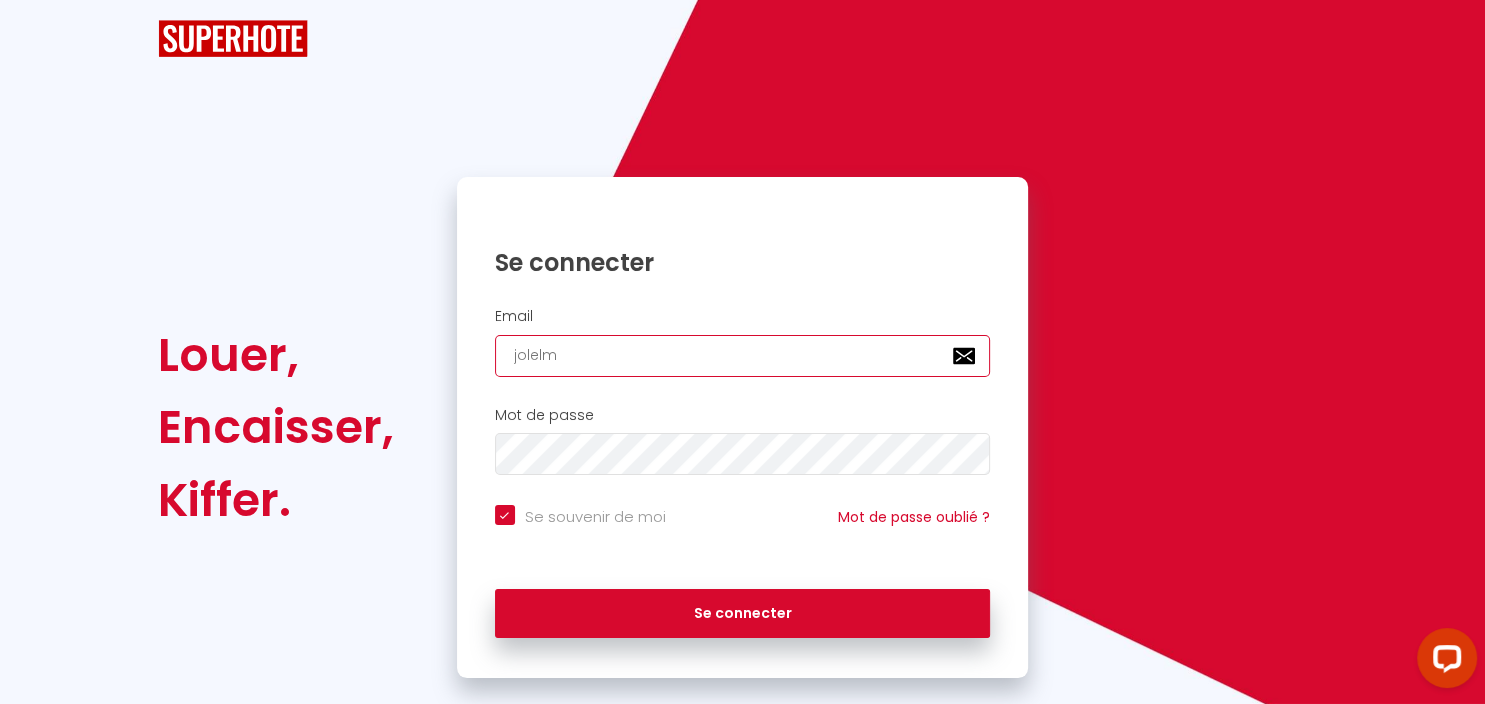 type on "jolelm2" 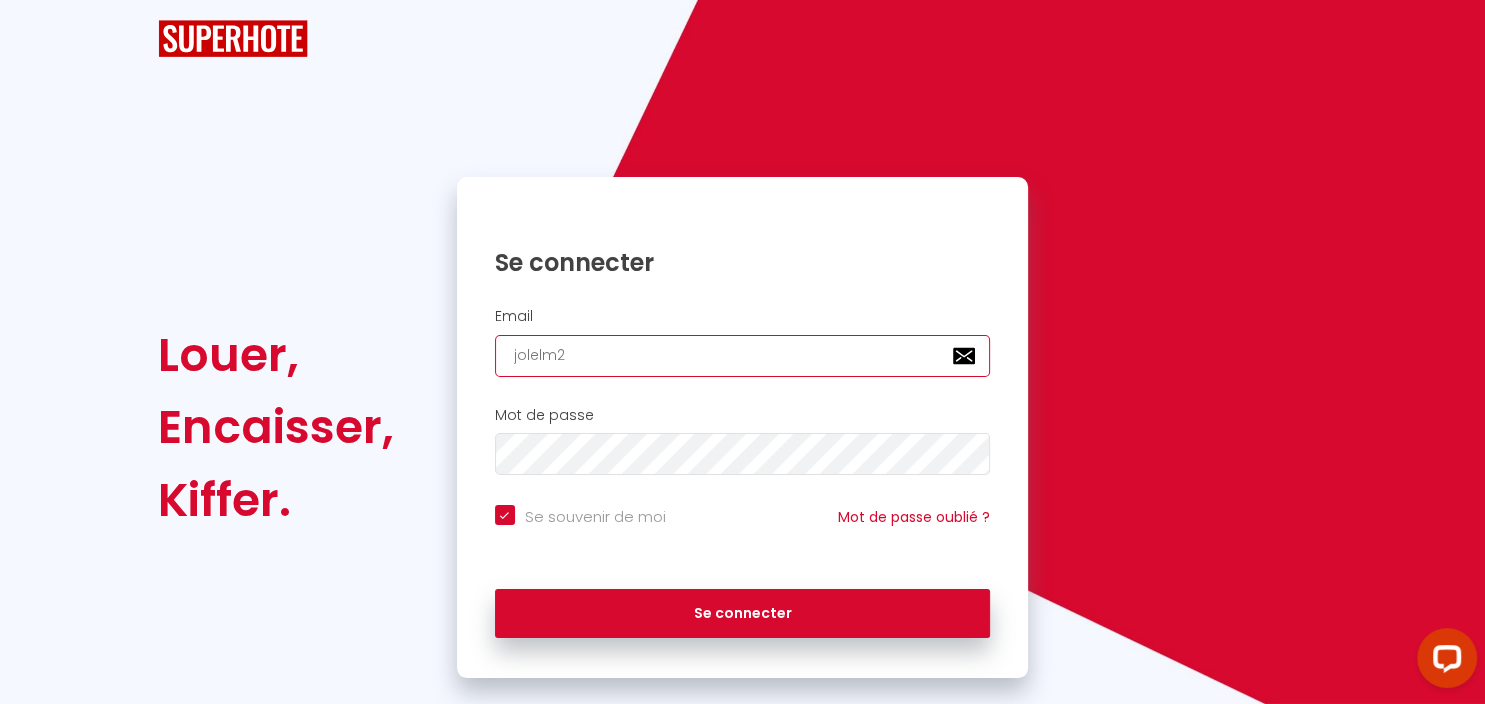 checkbox on "true" 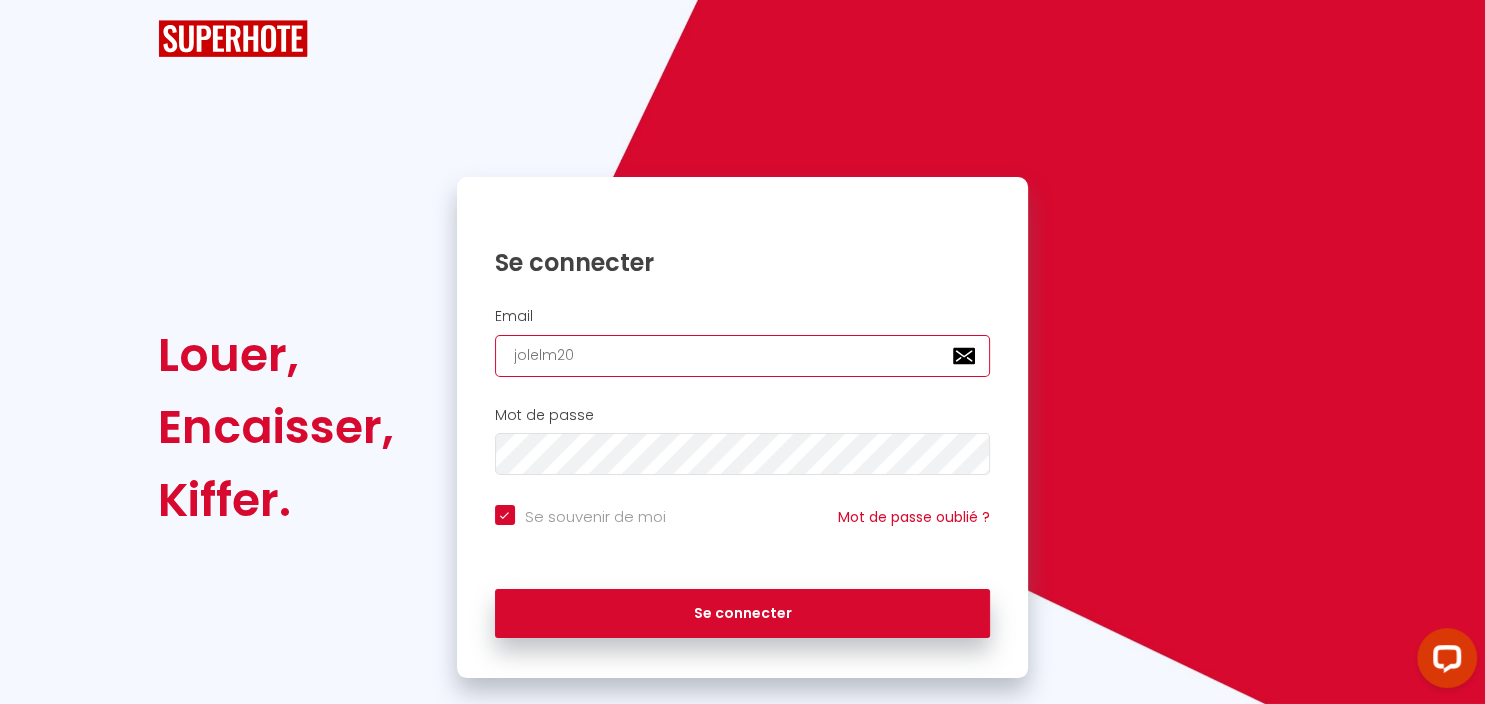 checkbox on "true" 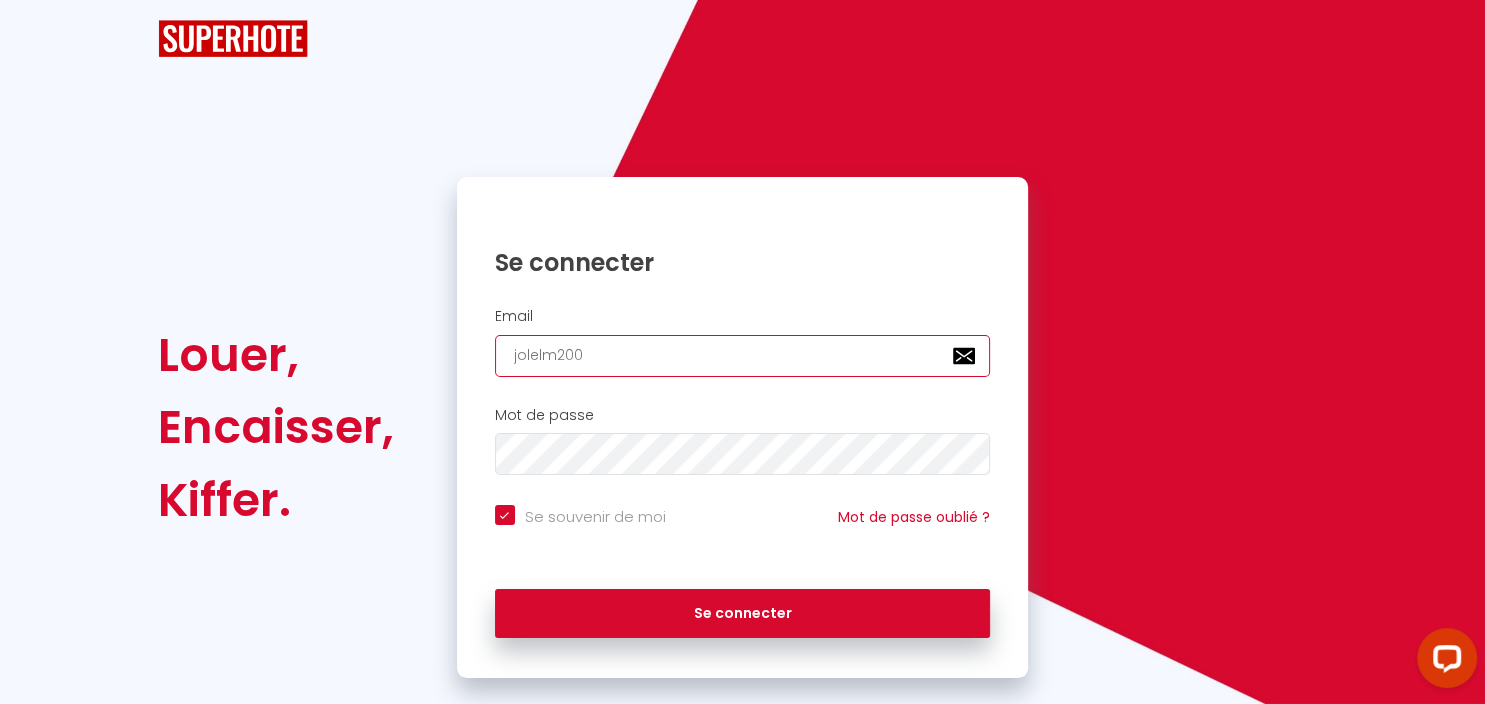 checkbox on "true" 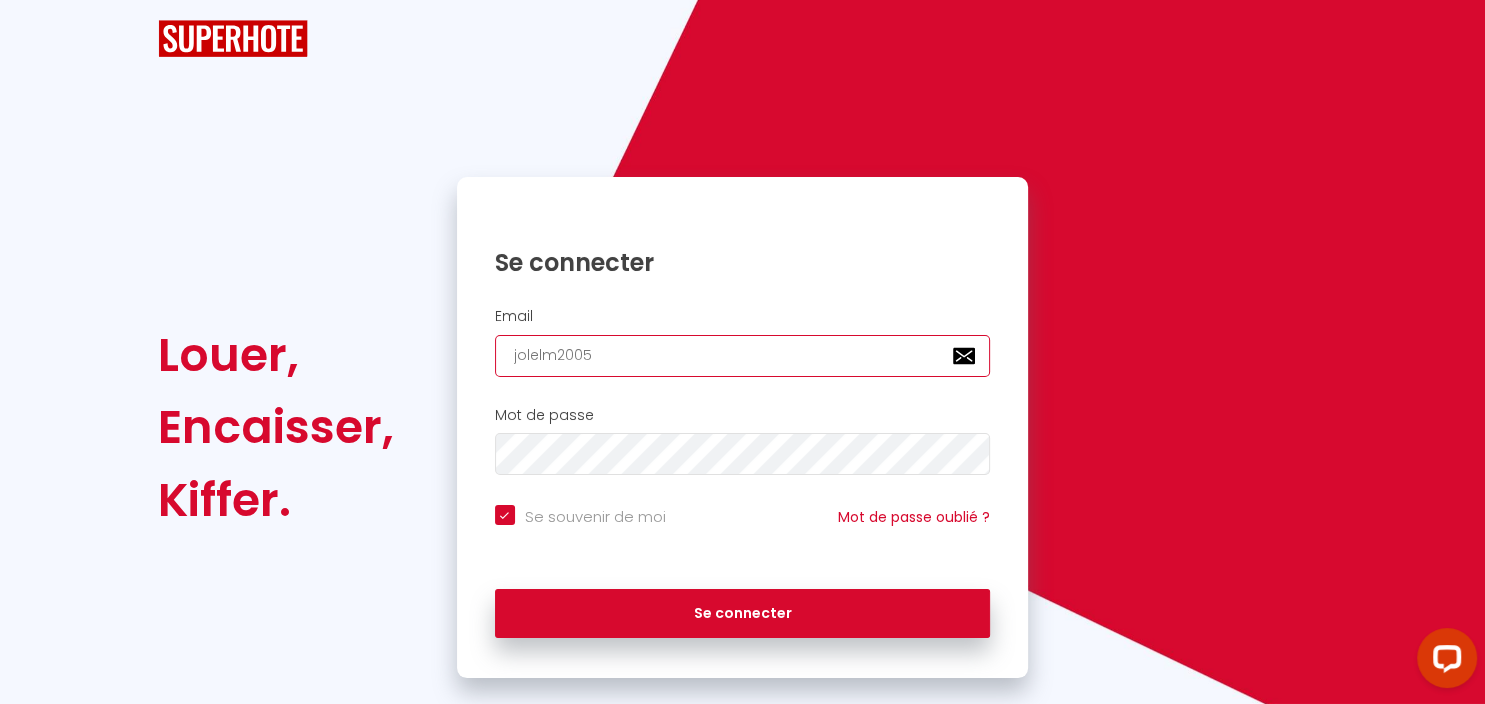 type on "jolelm2005@" 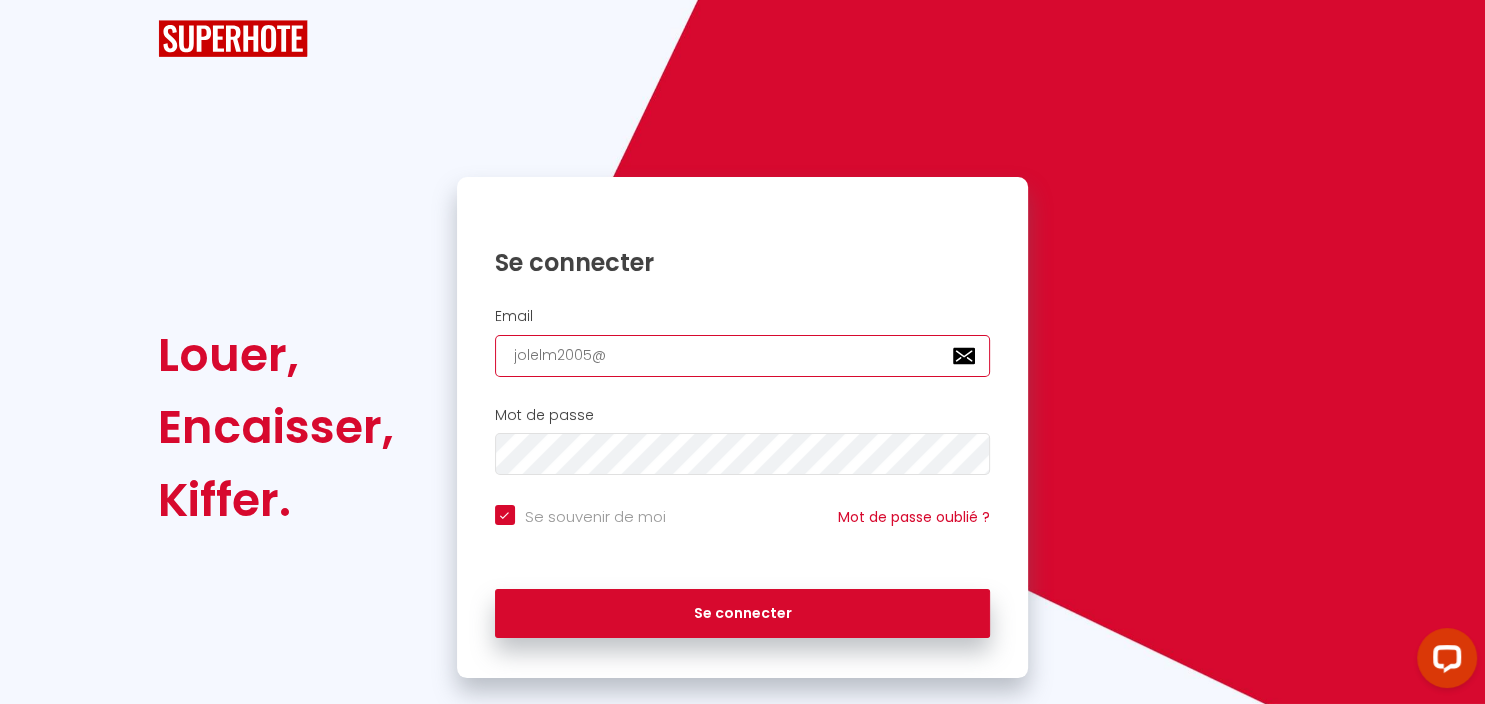 type on "jolelm2005@y" 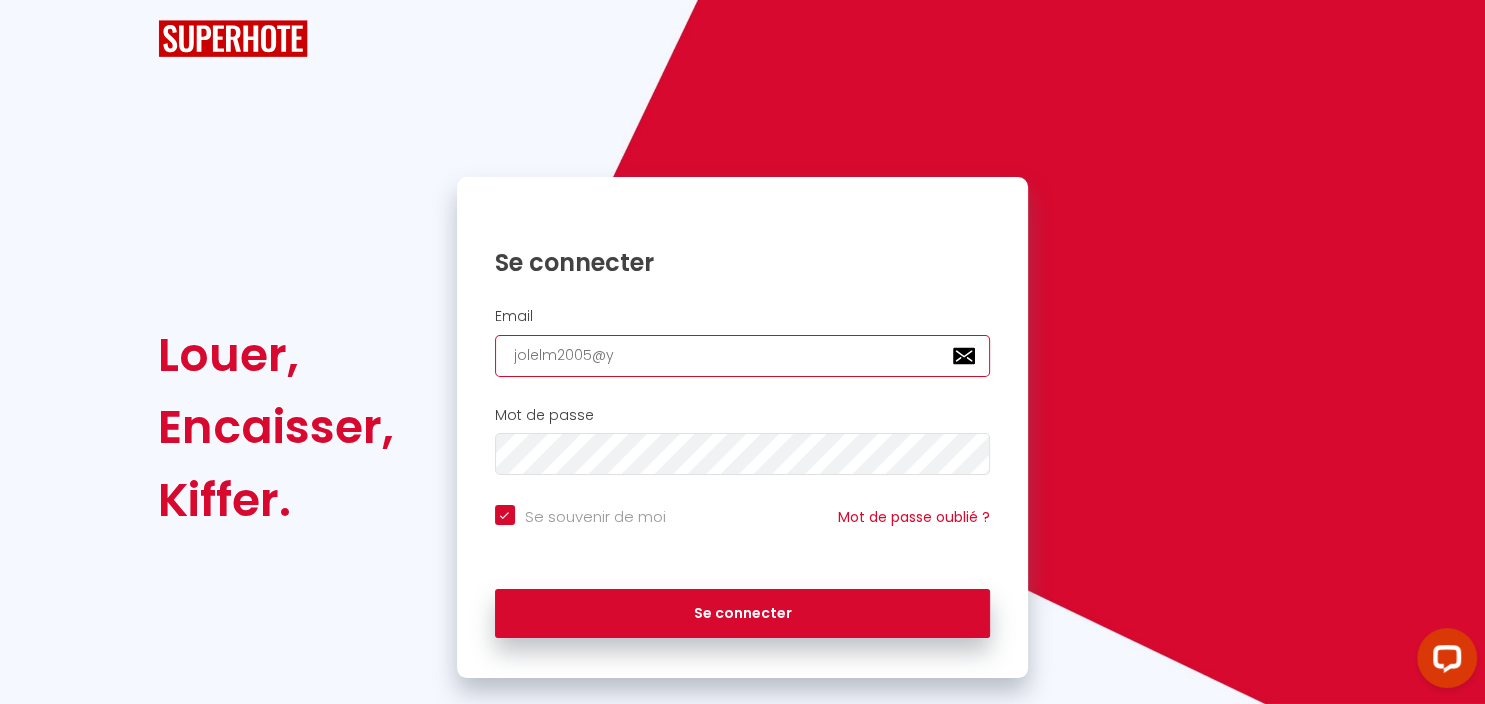 checkbox on "true" 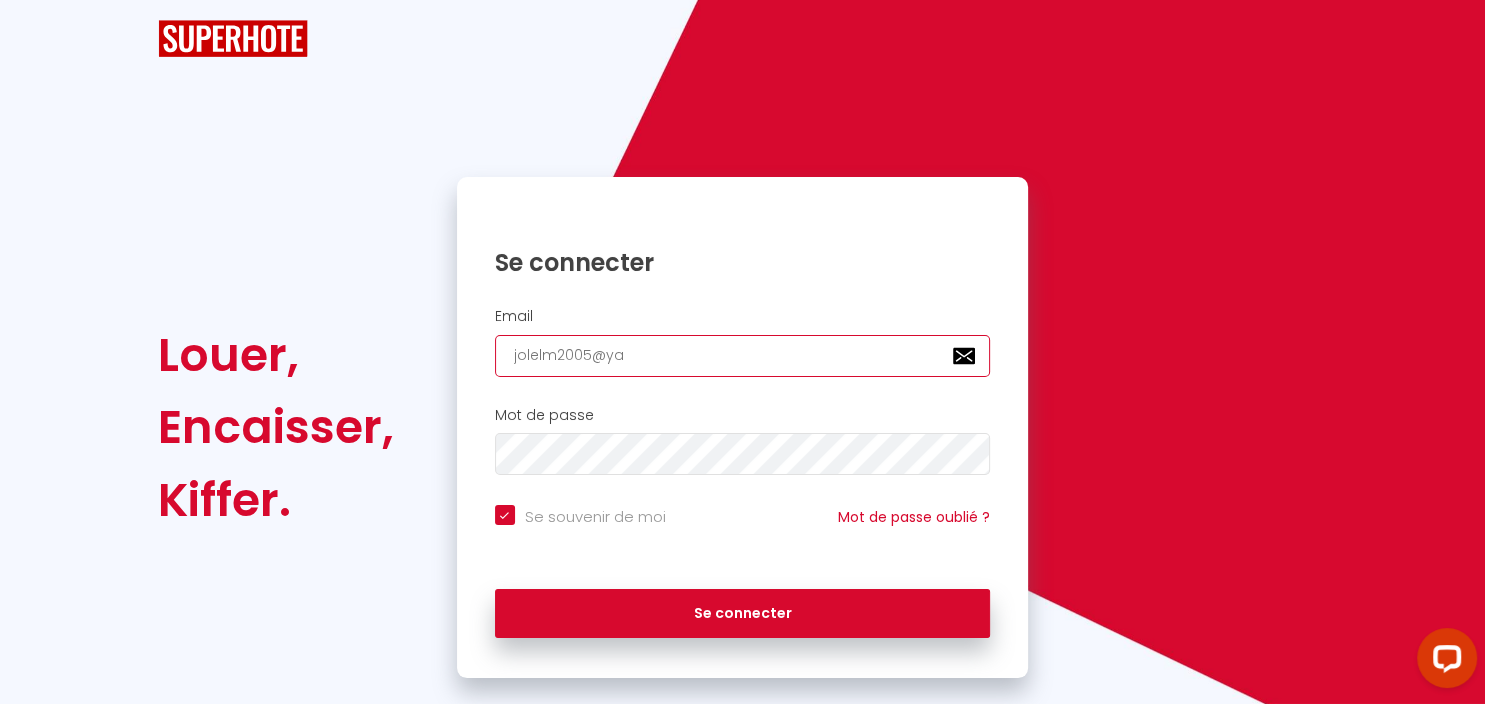 type on "jolelm2005@yah" 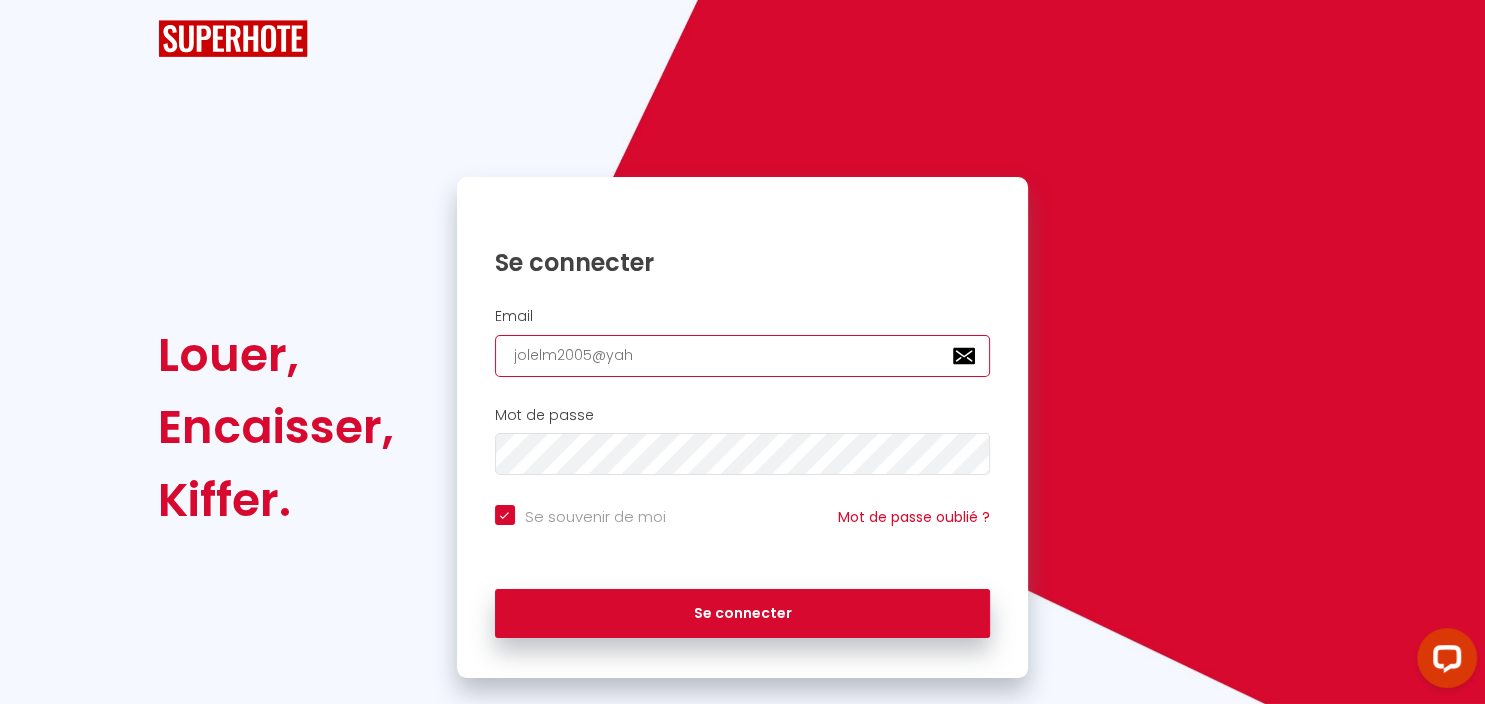 checkbox on "true" 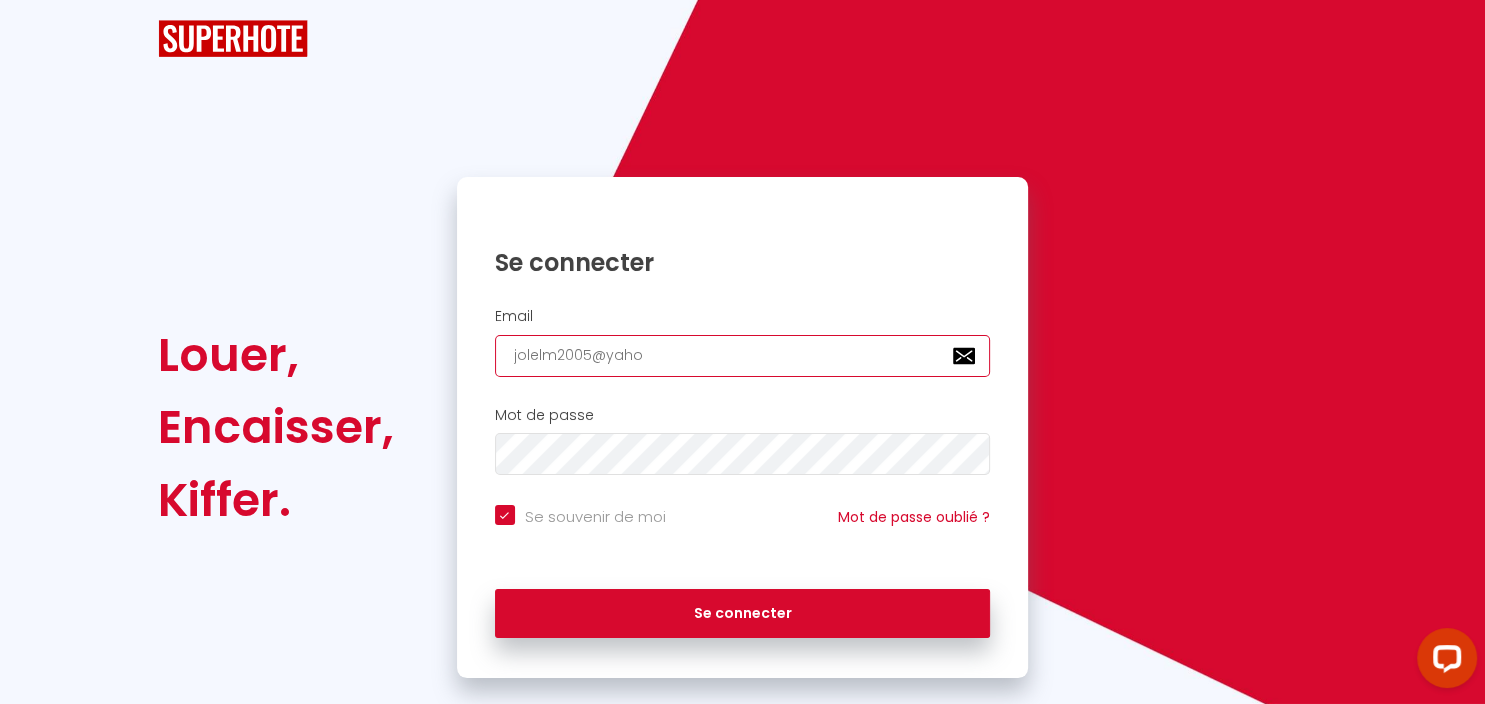 checkbox on "true" 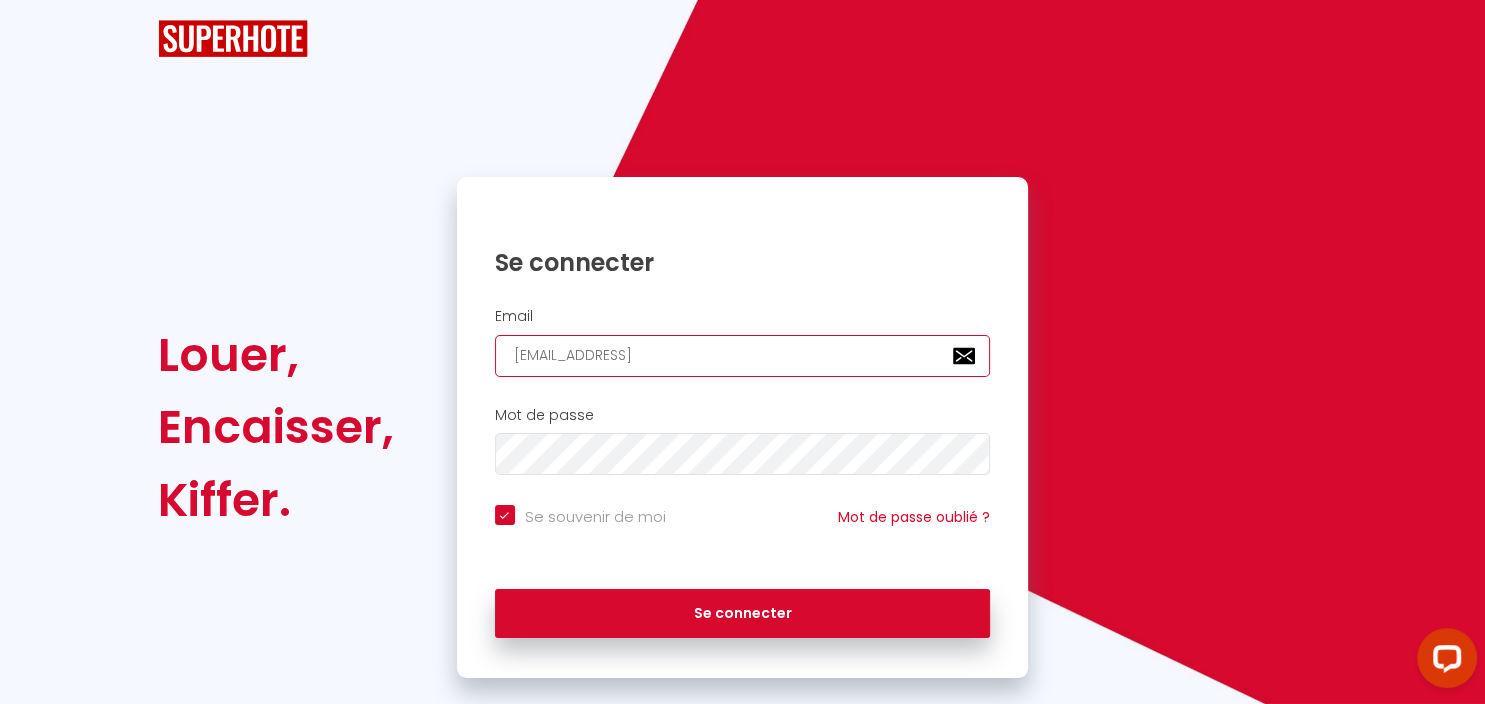 checkbox on "true" 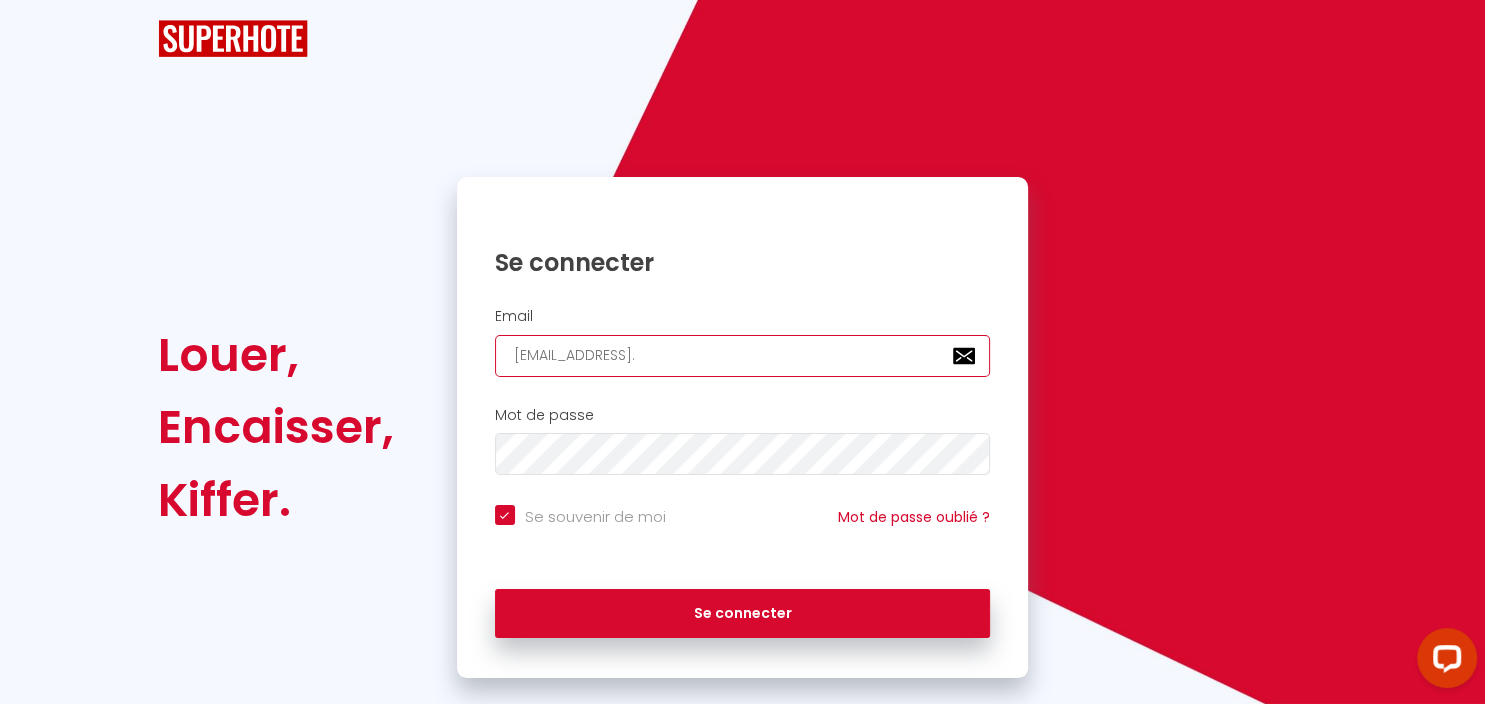 checkbox on "true" 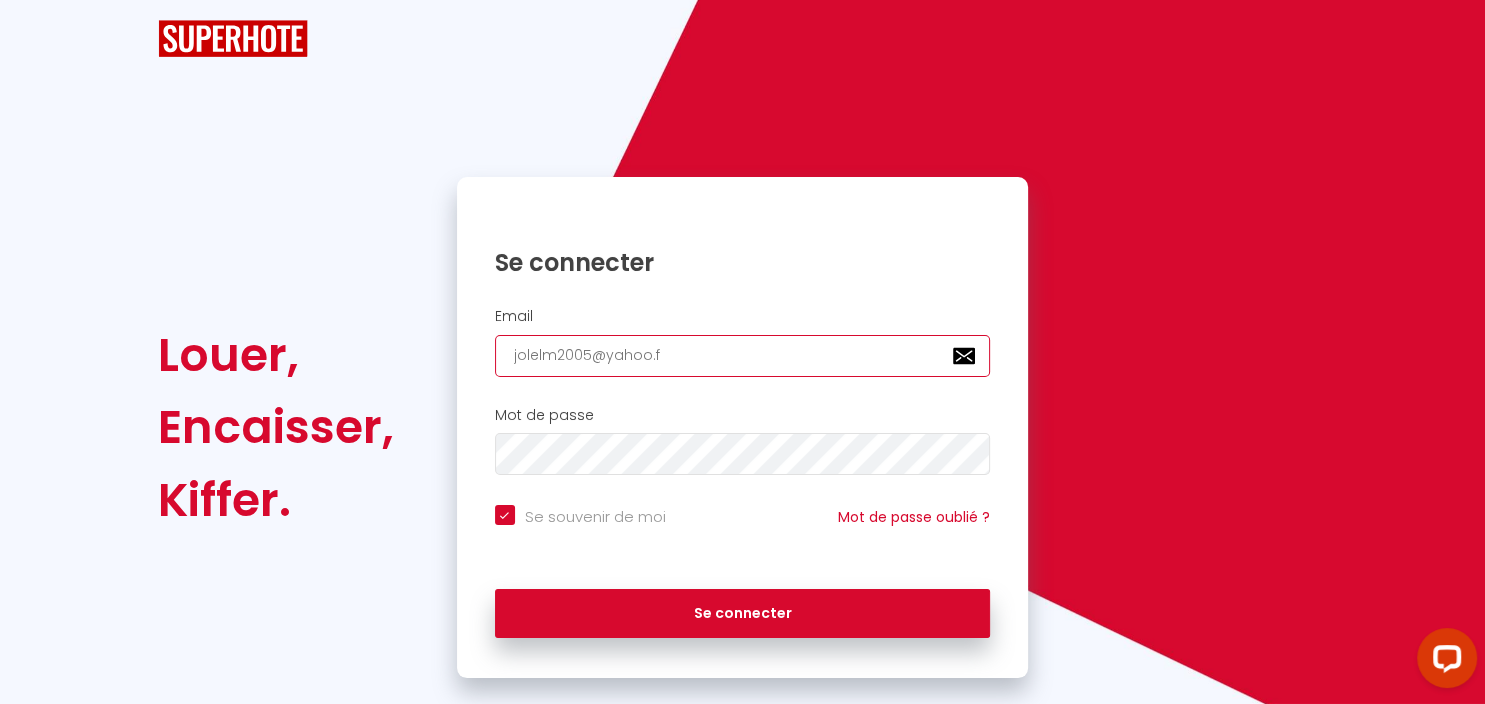 checkbox on "true" 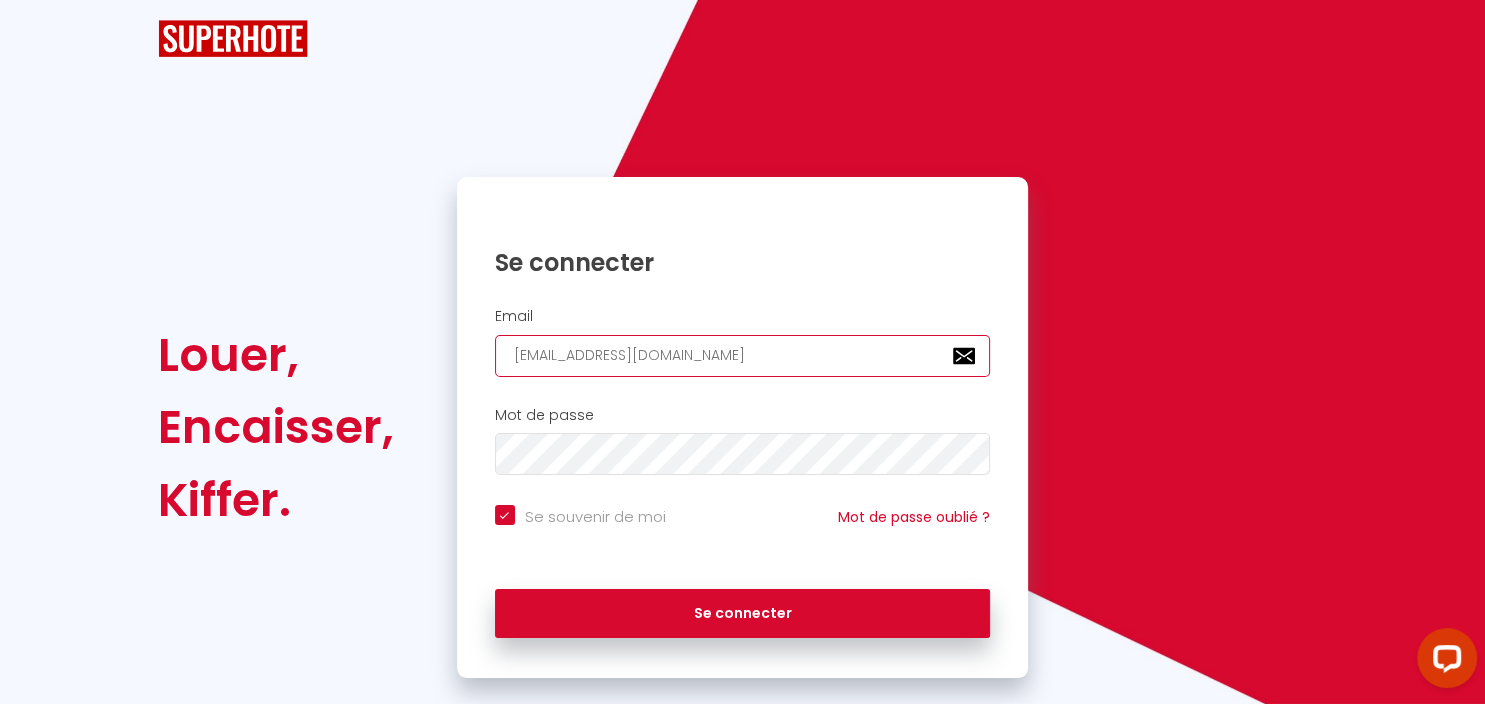 checkbox on "true" 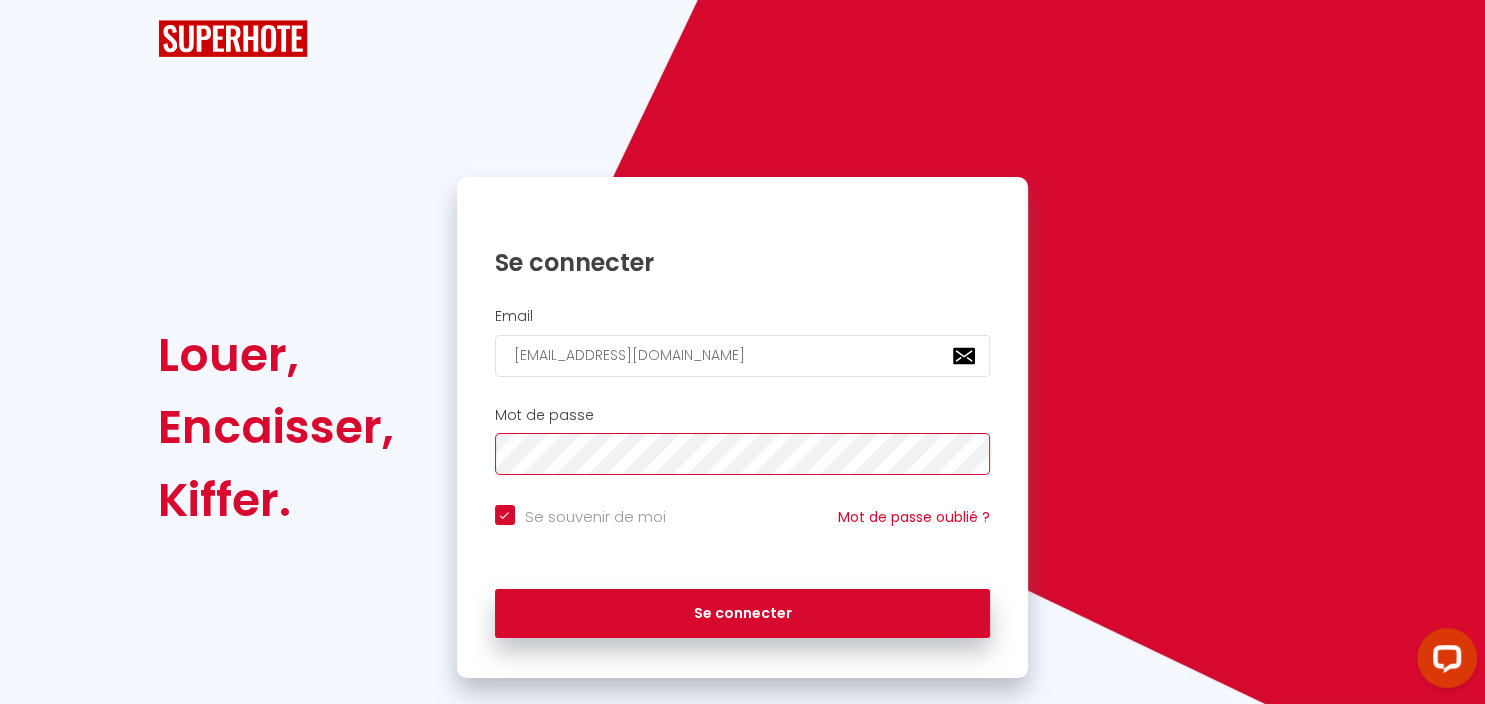 click on "Se connecter" at bounding box center [743, 614] 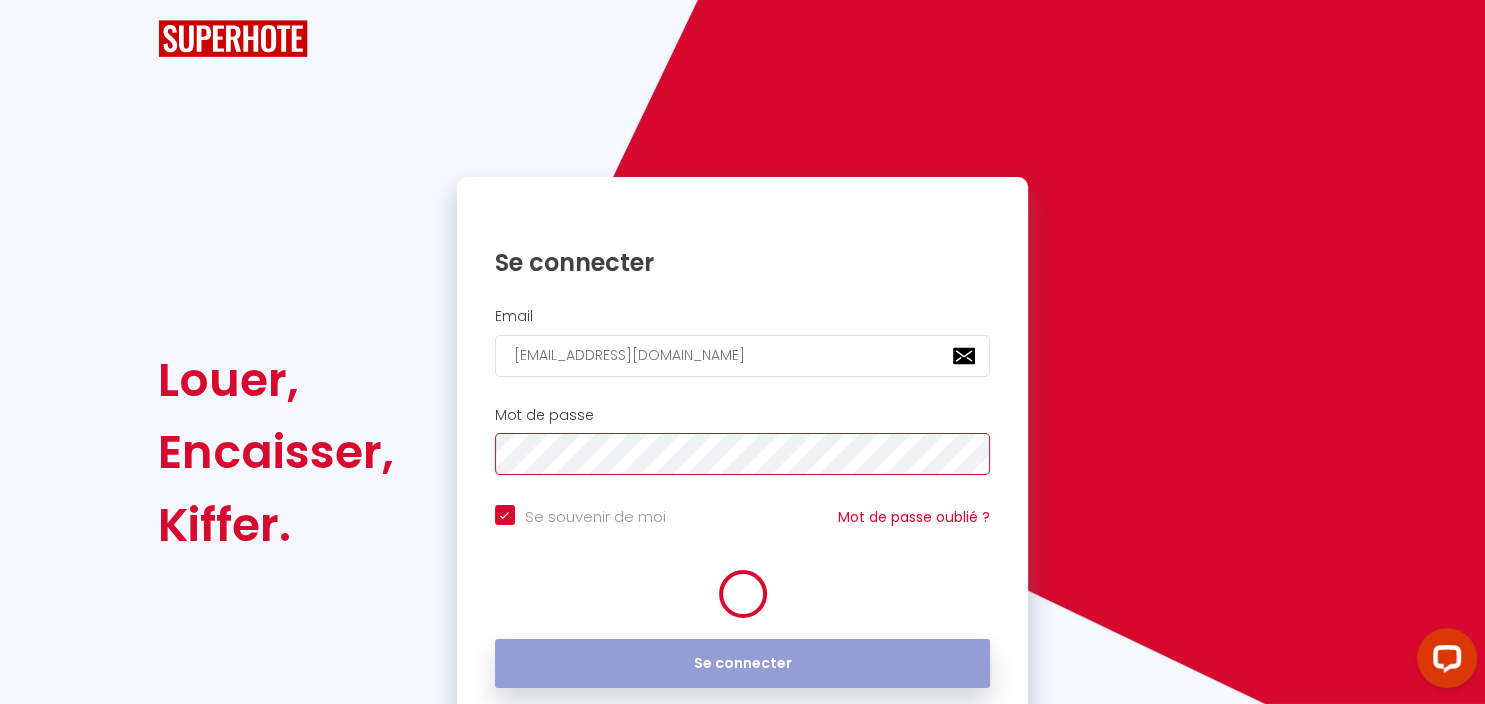 checkbox on "true" 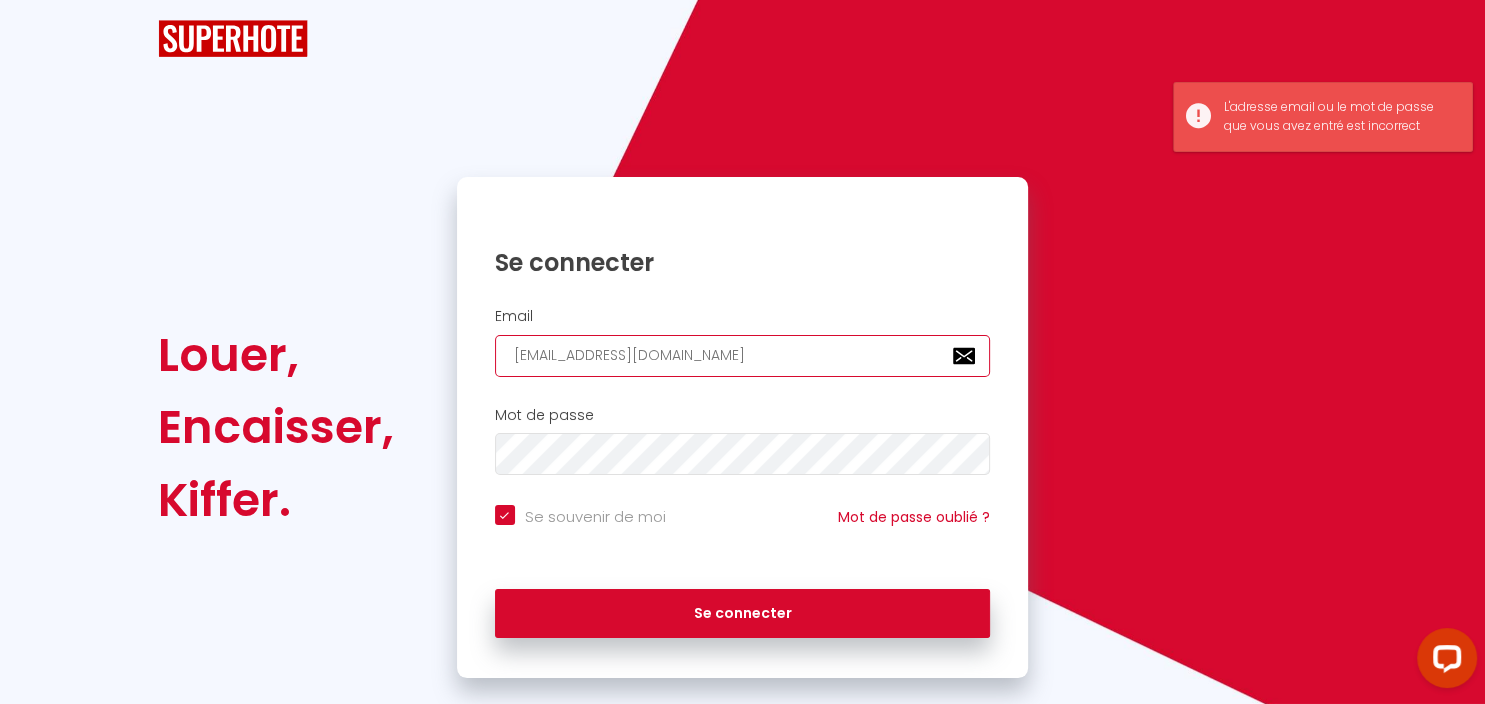 click on "[EMAIL_ADDRESS][DOMAIN_NAME]" at bounding box center (743, 356) 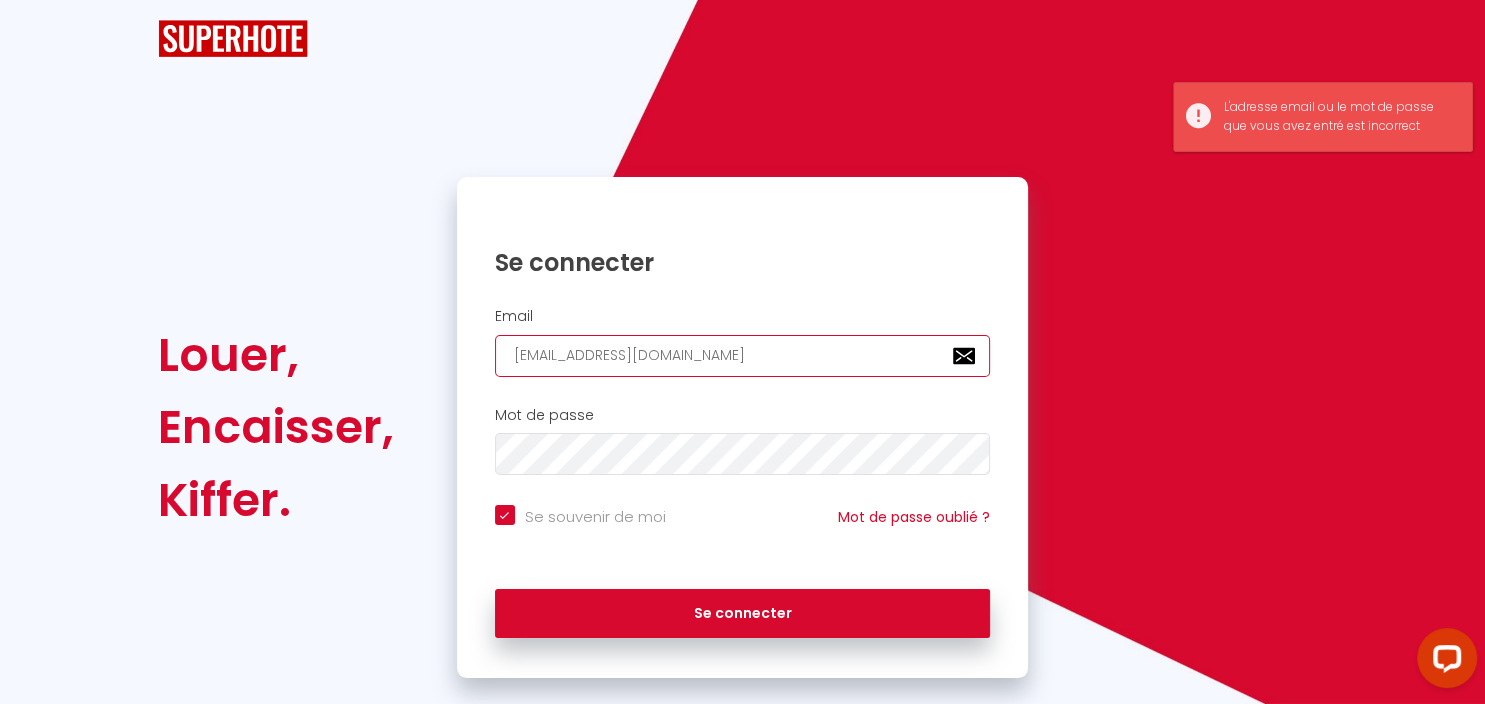 type on "[EMAIL_ADDRESS][DOMAIN_NAME]" 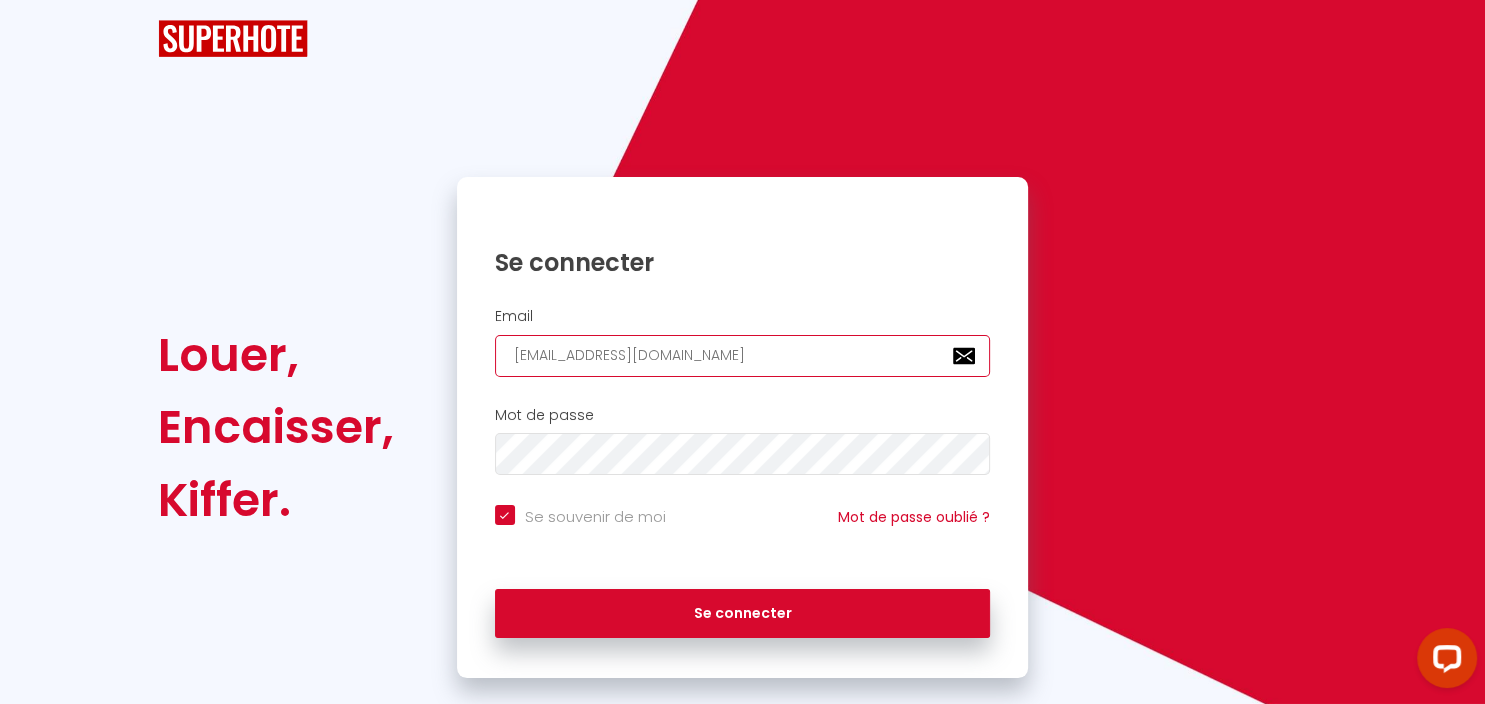 type on "[EMAIL_ADDRESS][DOMAIN_NAME]" 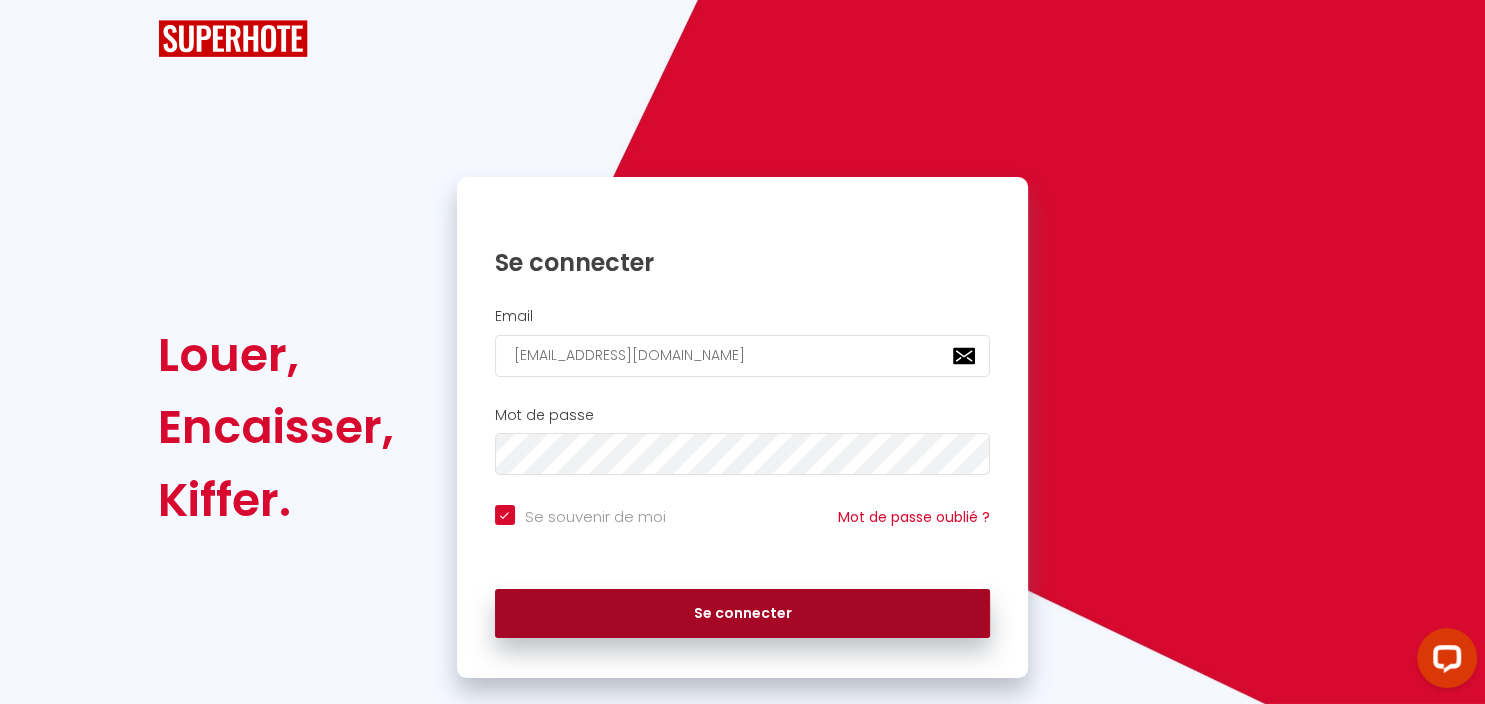 drag, startPoint x: 789, startPoint y: 577, endPoint x: 790, endPoint y: 623, distance: 46.010868 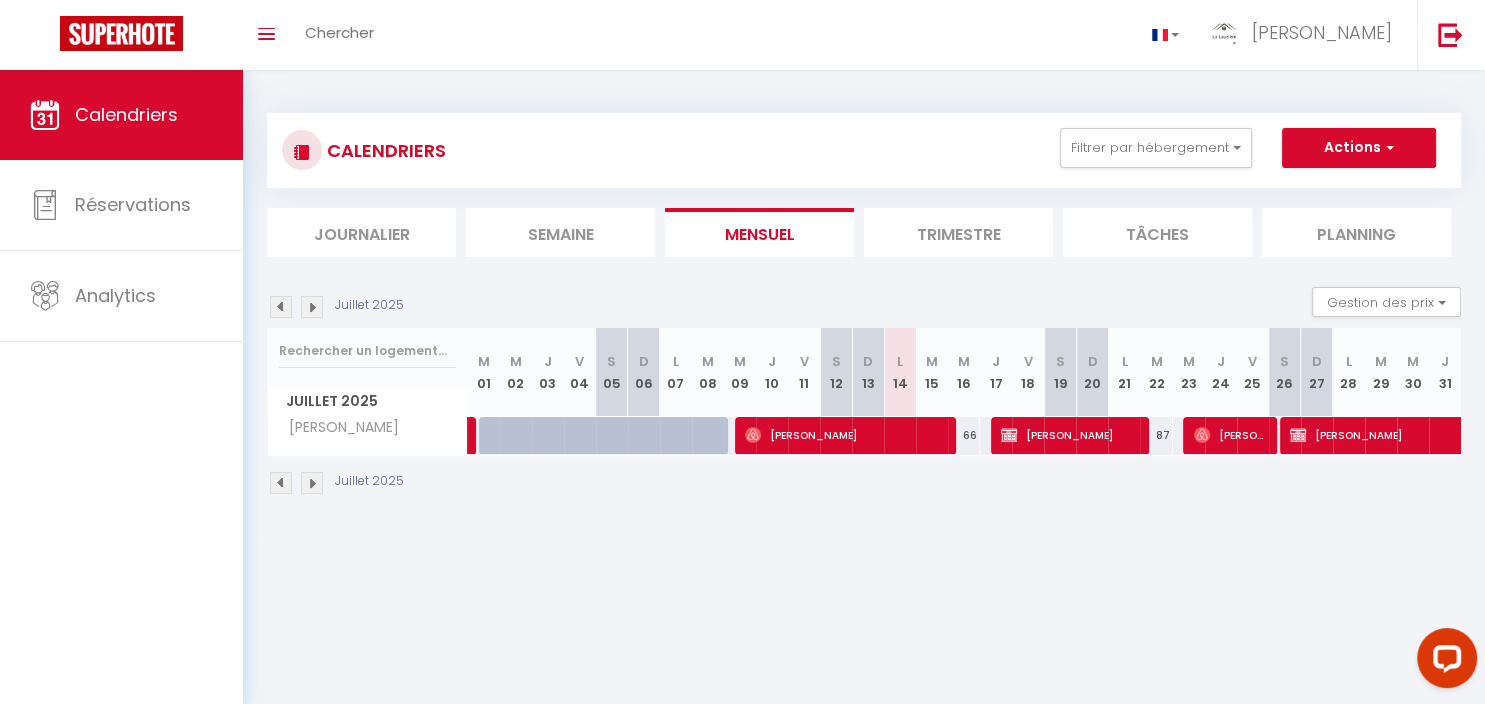 click at bounding box center [281, 483] 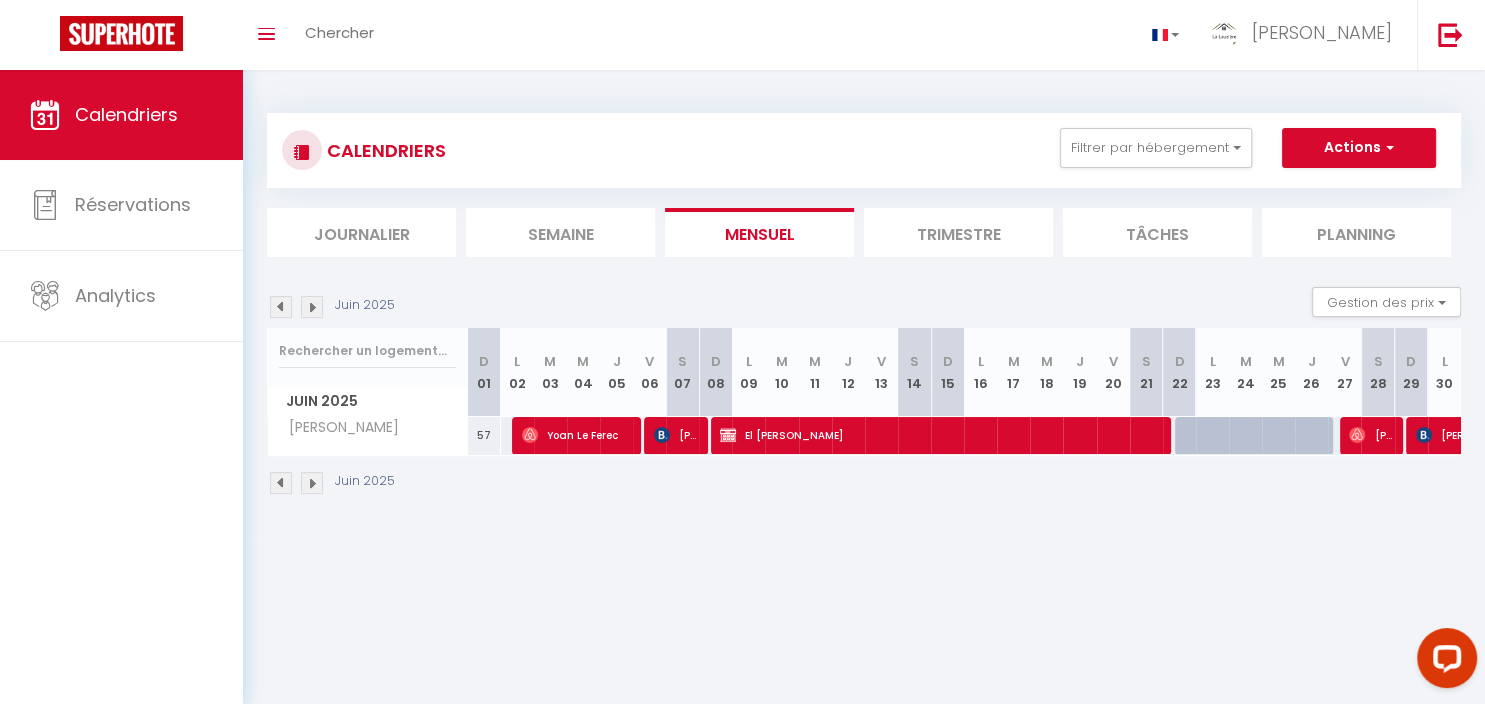 click on "CALENDRIERS
Filtrer par hébergement
Tous       [PERSON_NAME]    Effacer   Sauvegarder
Actions
Nouvelle réservation   Exporter les réservations   Importer les réservations
Journalier
[GEOGRAPHIC_DATA]
Mensuel
Trimestre
Tâches
Planning
Juin 2025
Gestion des prix
Nb Nuits minimum   Règles   Disponibilité           Juin 2025
D
01
L
02
M
03
M
04
J   V   S   D   L   M" at bounding box center (864, 304) 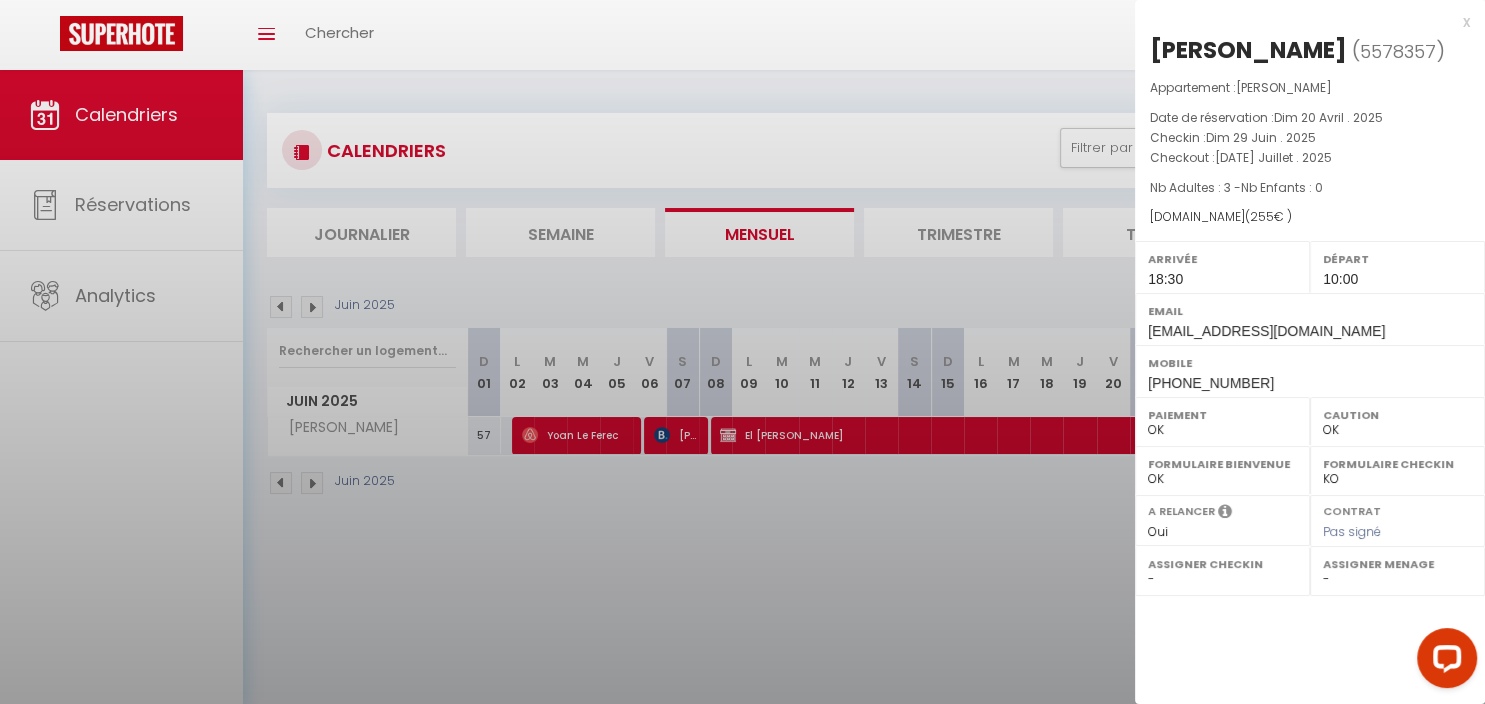 select on "36580" 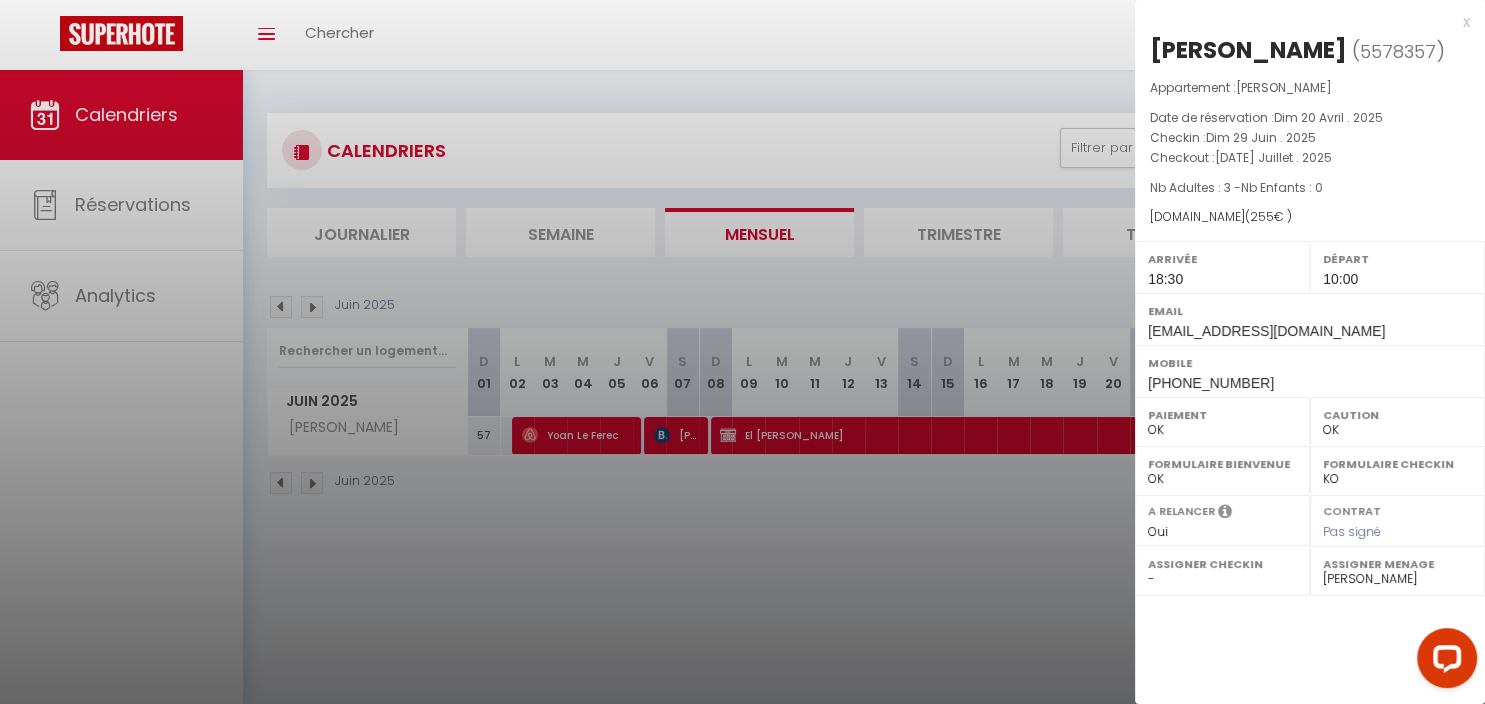 click at bounding box center (742, 352) 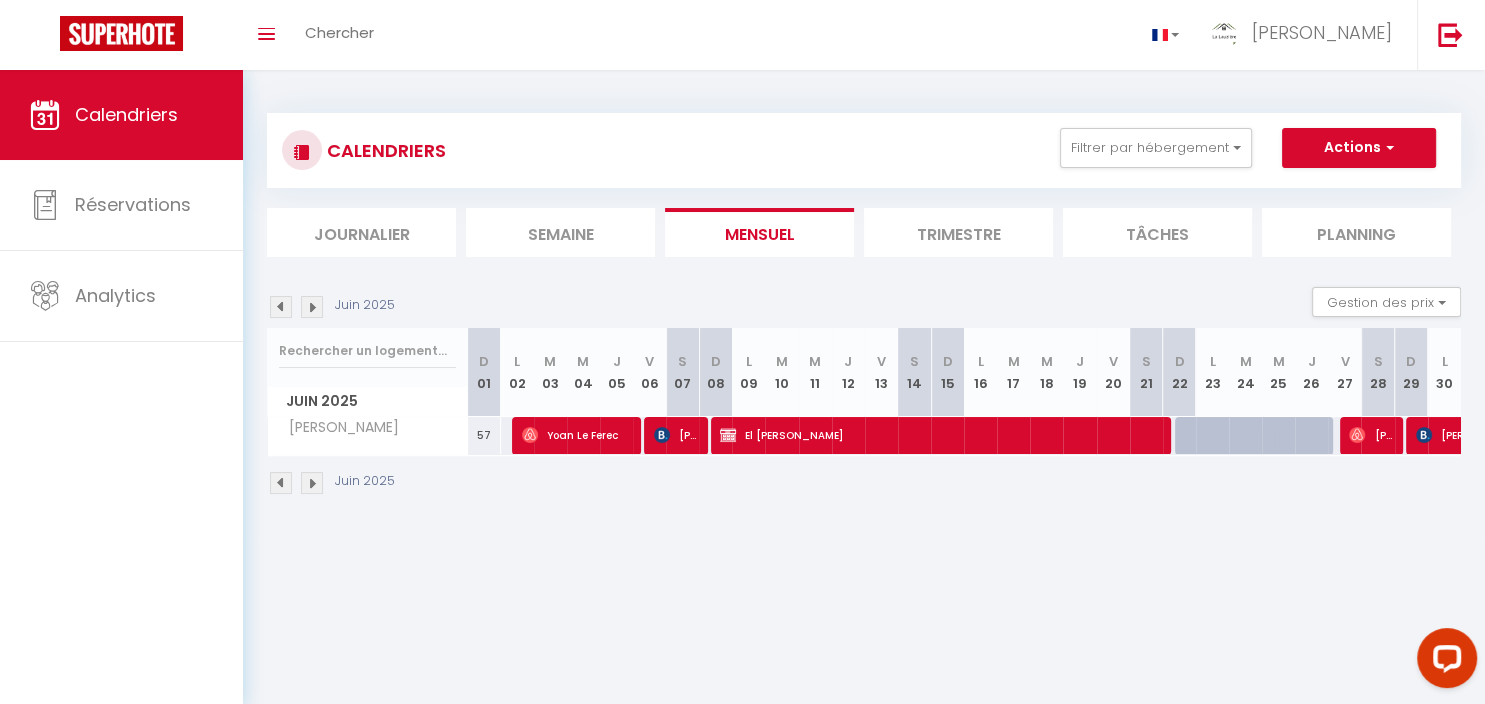 click at bounding box center [281, 483] 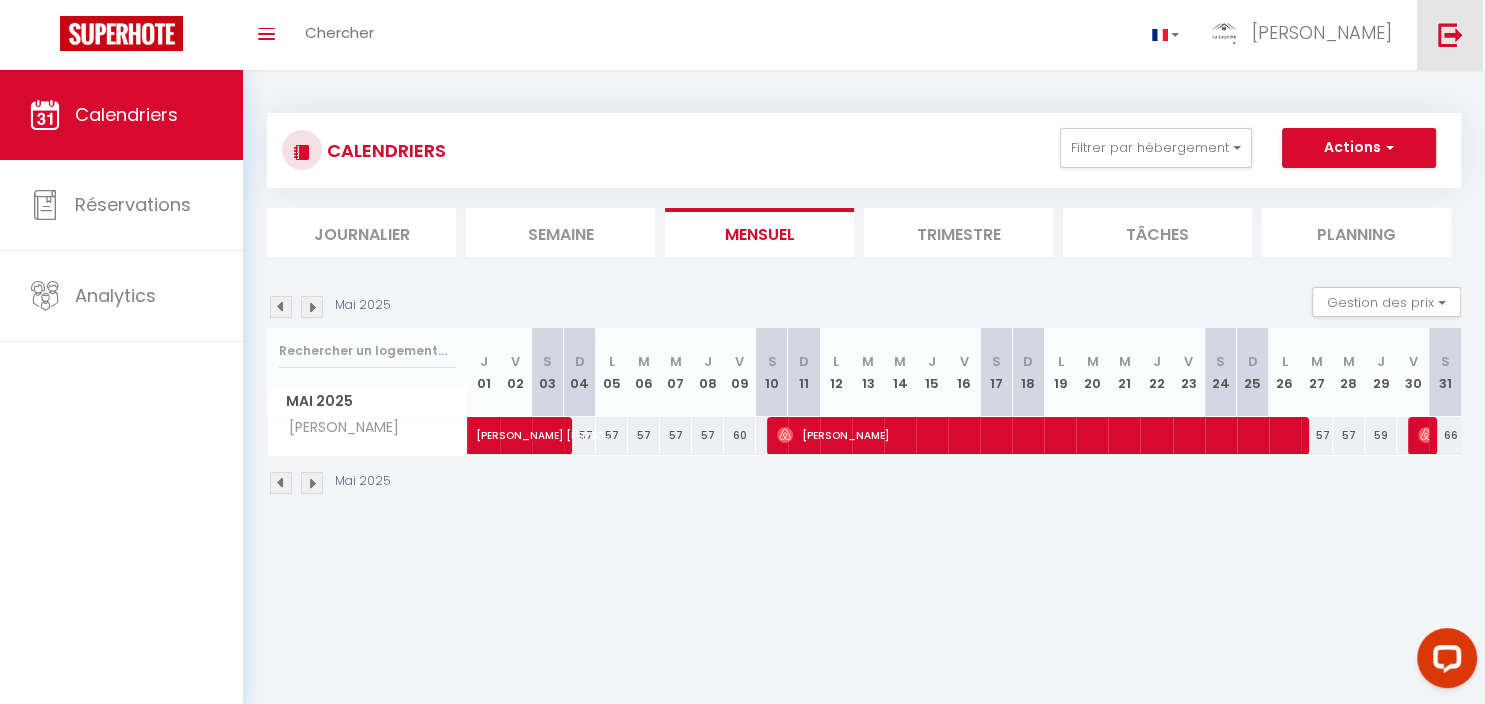 click at bounding box center (1450, 34) 